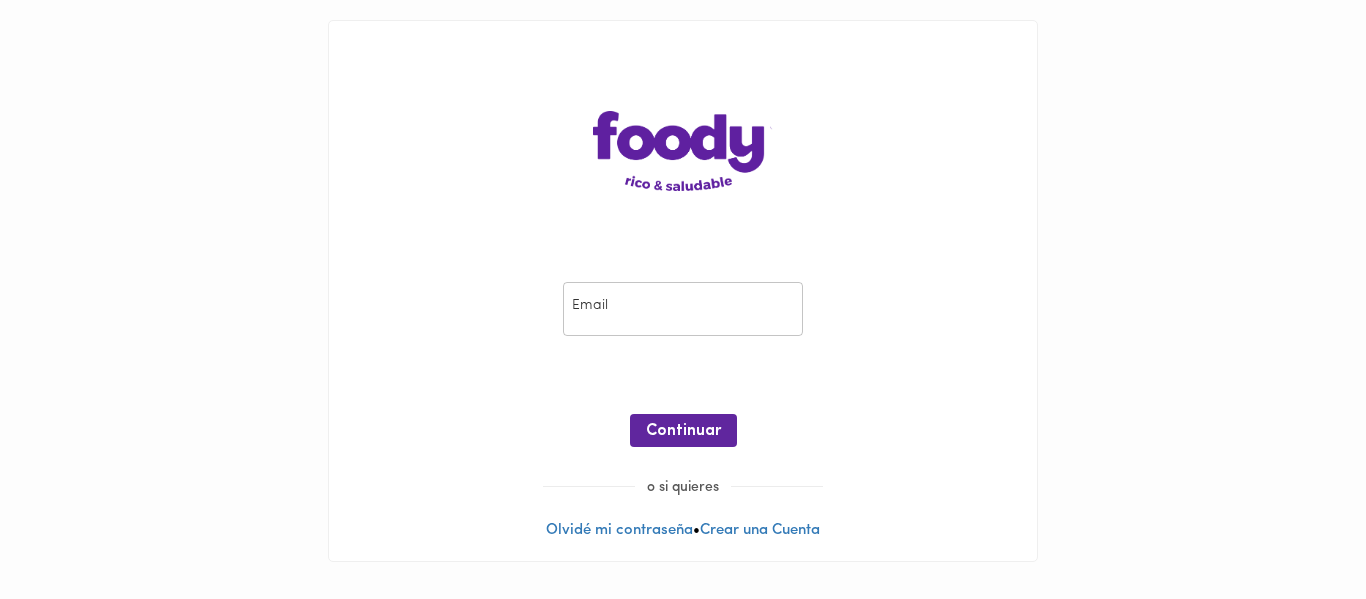 scroll, scrollTop: 0, scrollLeft: 0, axis: both 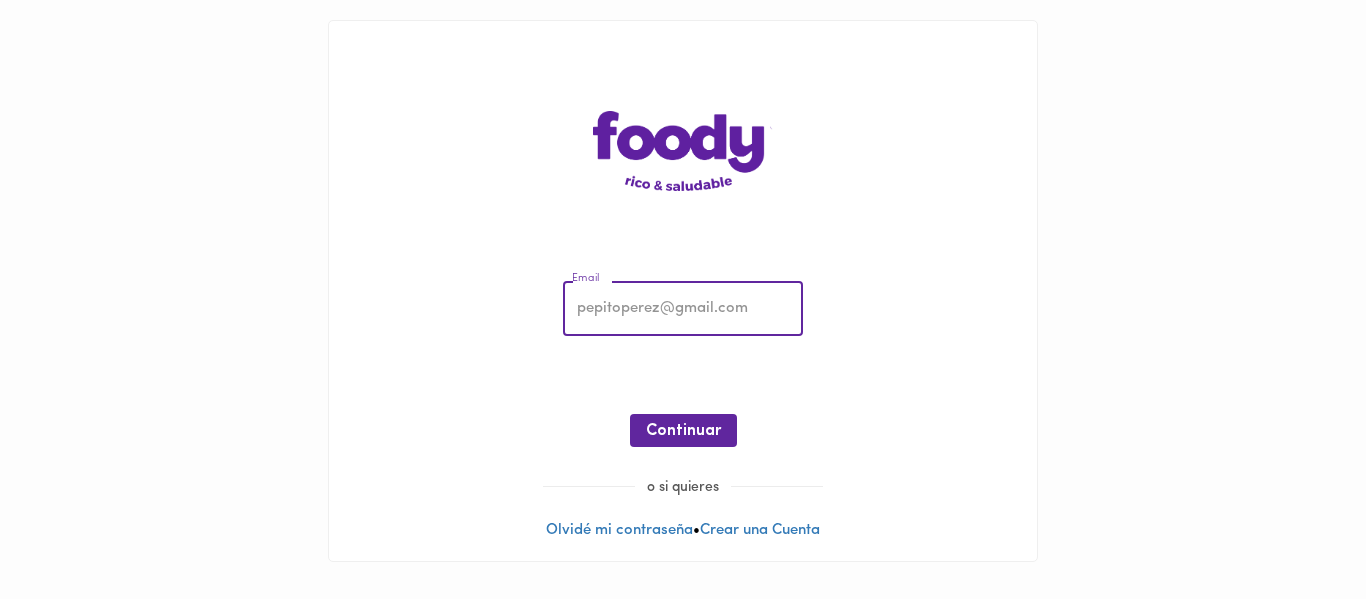 click at bounding box center [683, 309] 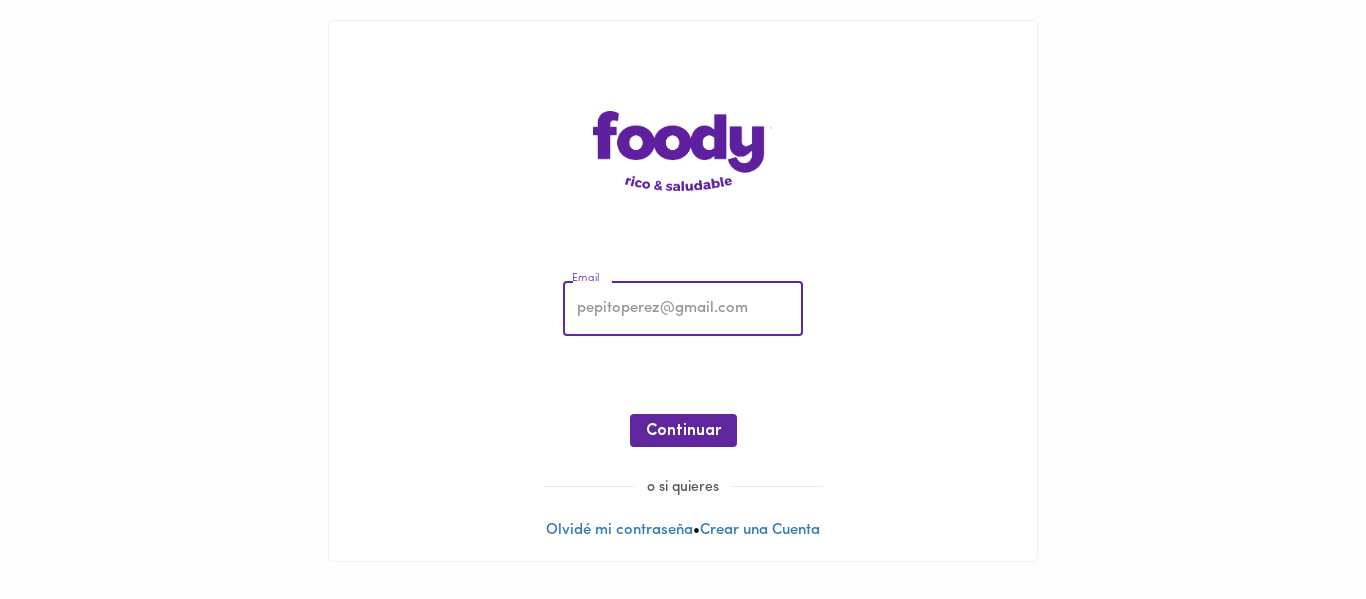 type on "[EMAIL_ADDRESS][DOMAIN_NAME]" 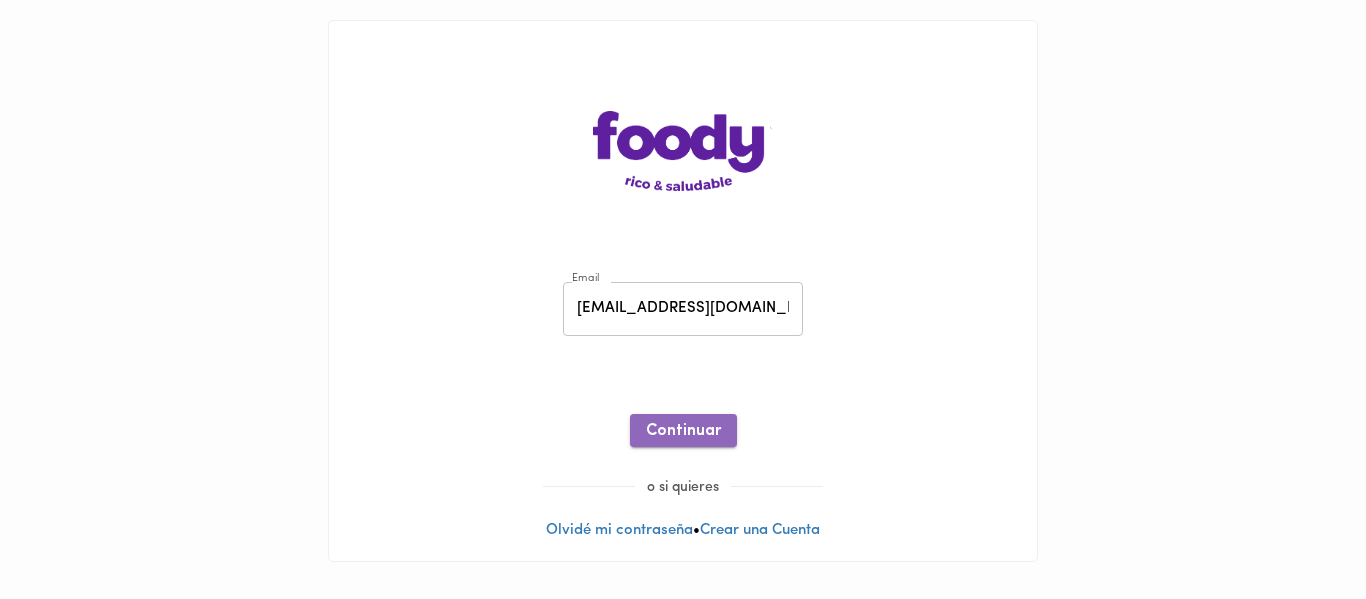 click on "Continuar" at bounding box center (683, 431) 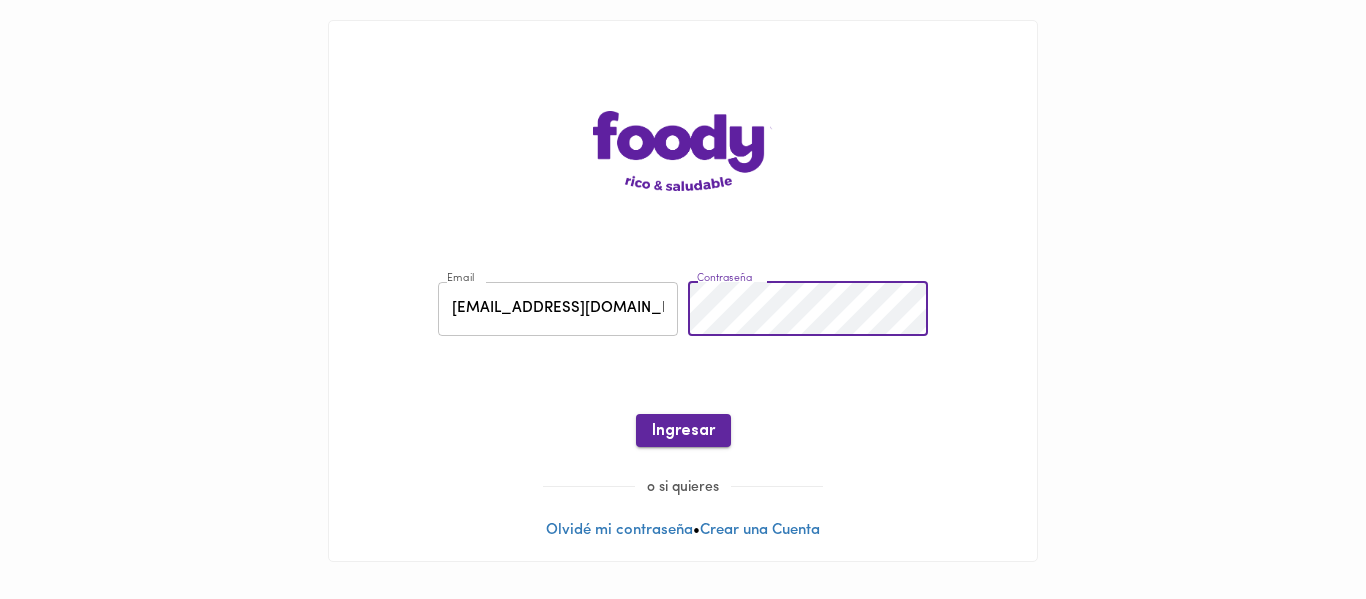 click on "Ingresar" at bounding box center (683, 431) 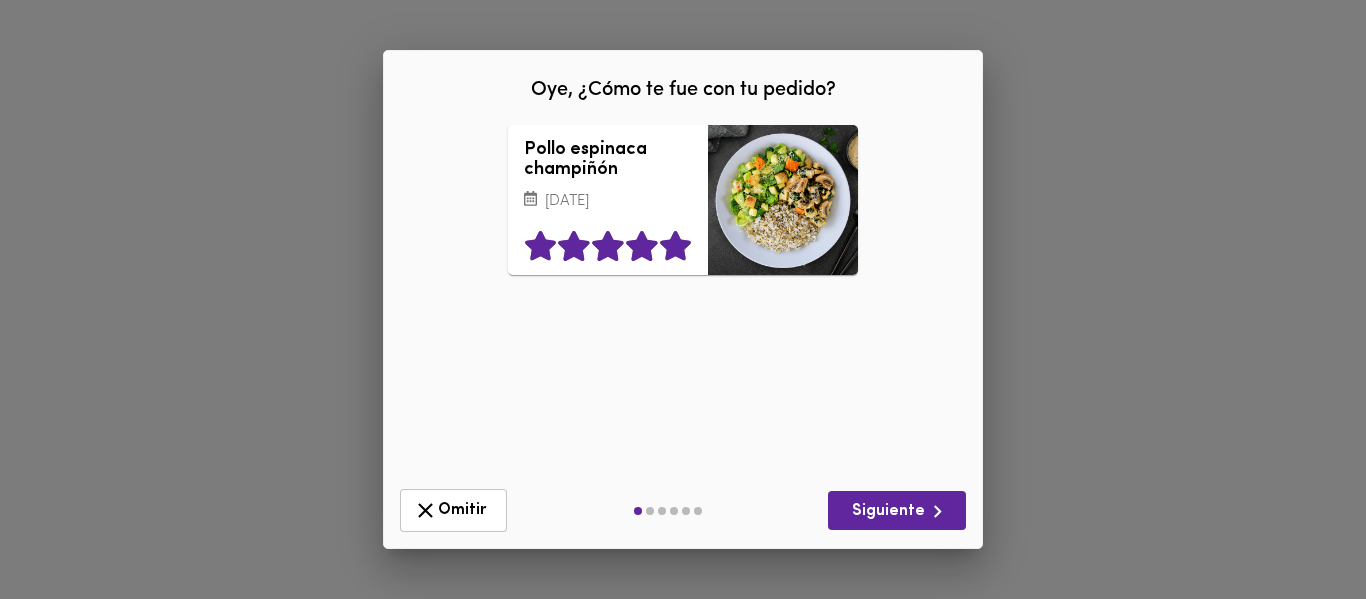 click 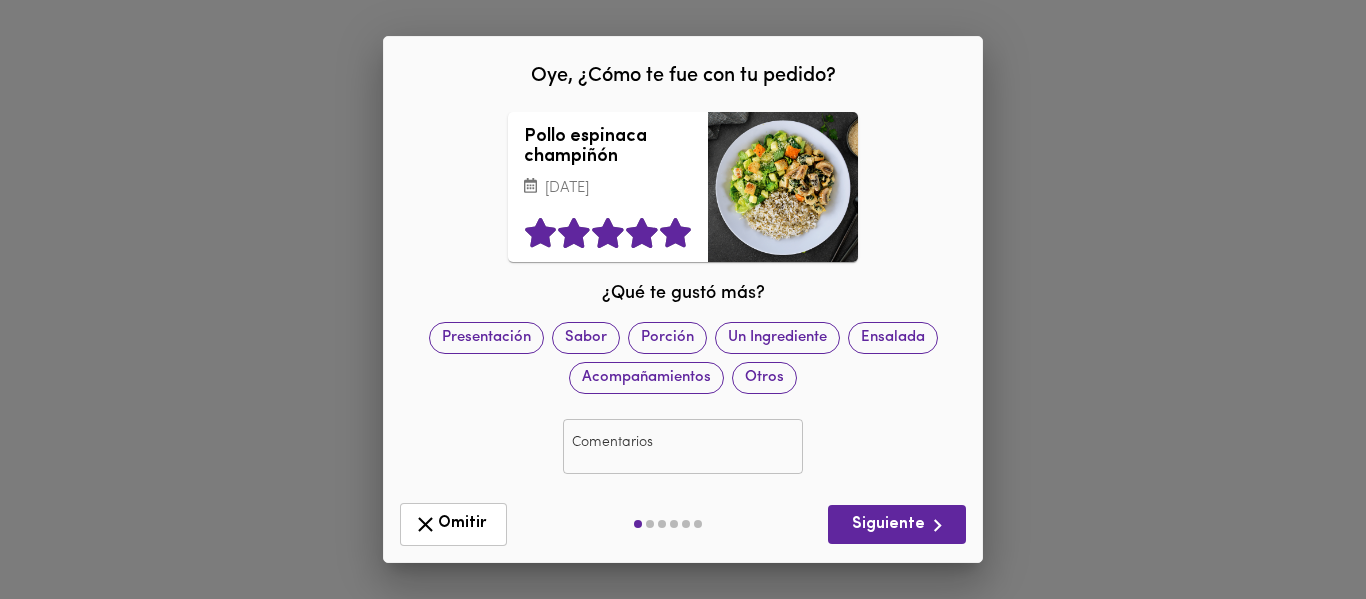 drag, startPoint x: 876, startPoint y: 519, endPoint x: 872, endPoint y: 442, distance: 77.10383 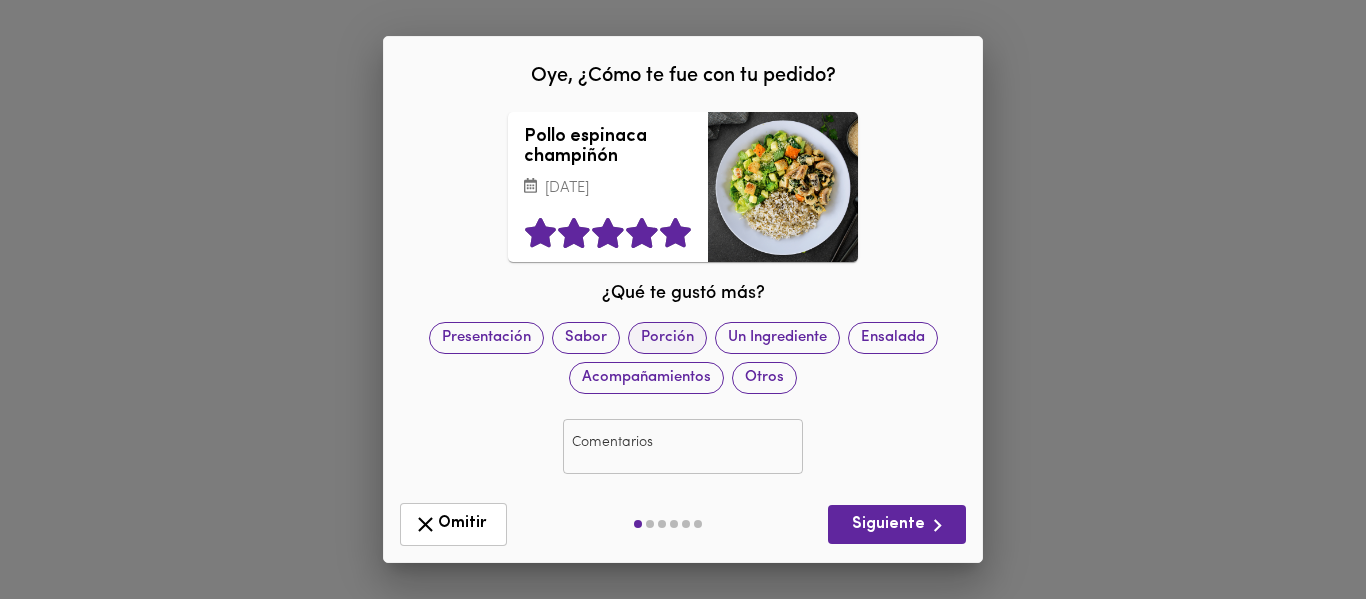 click on "Porción" at bounding box center (667, 337) 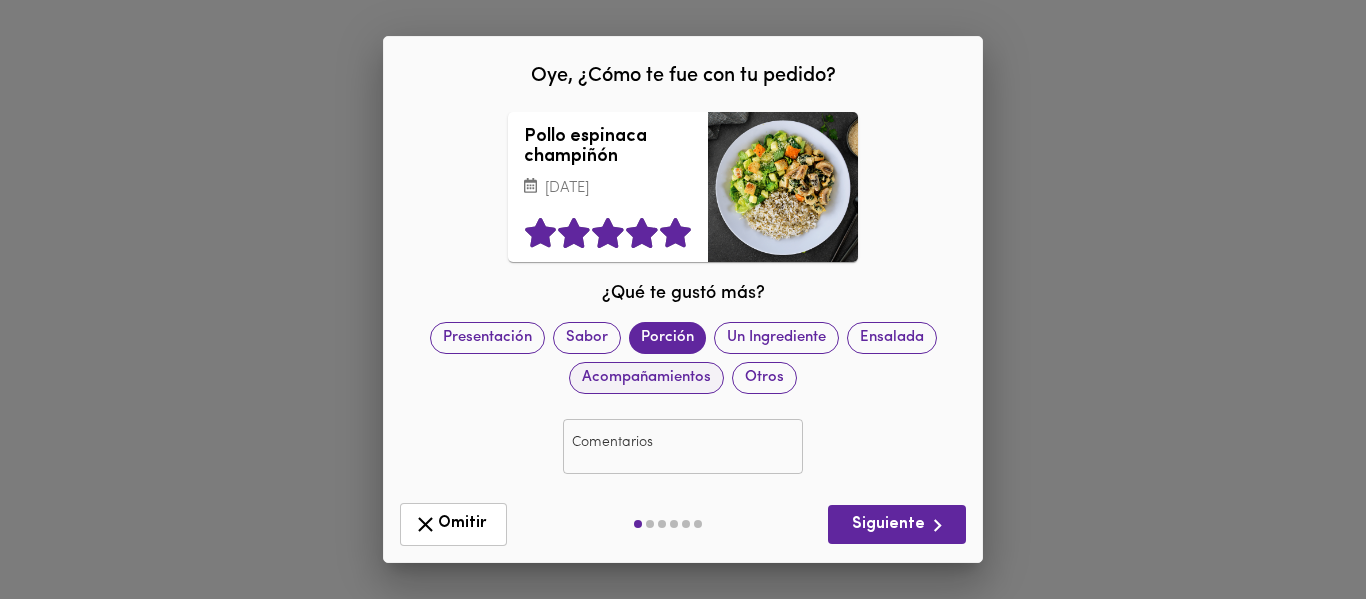 click on "Acompañamientos" at bounding box center [646, 377] 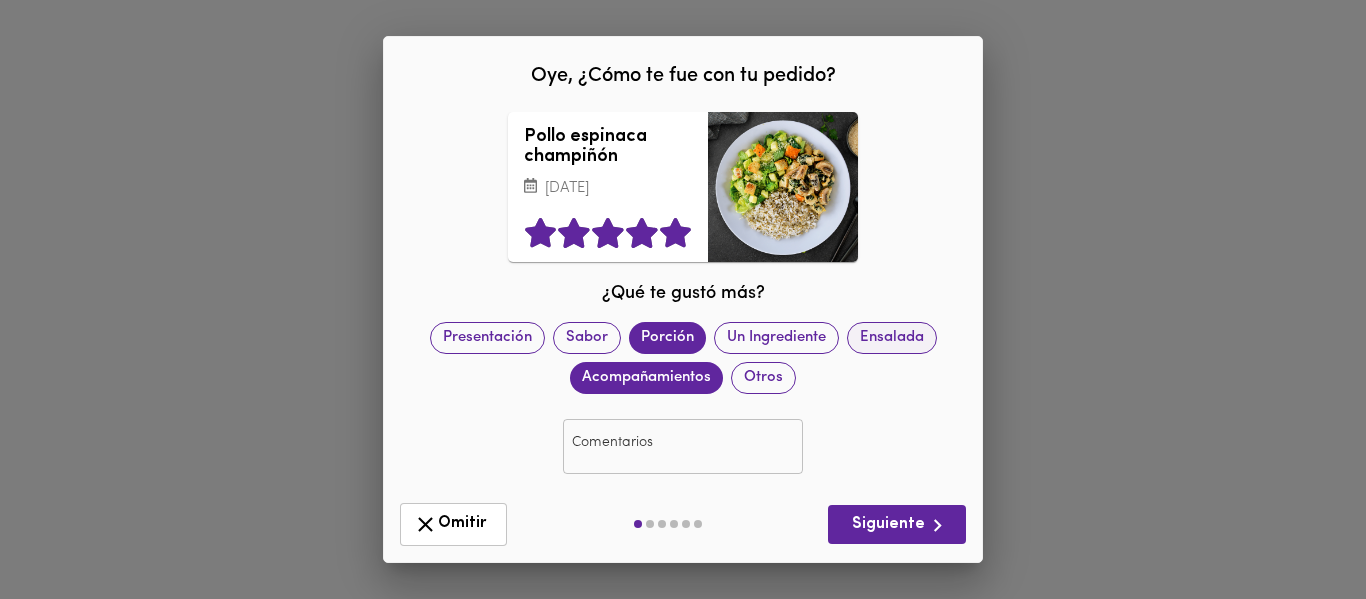 click on "Ensalada" at bounding box center (892, 337) 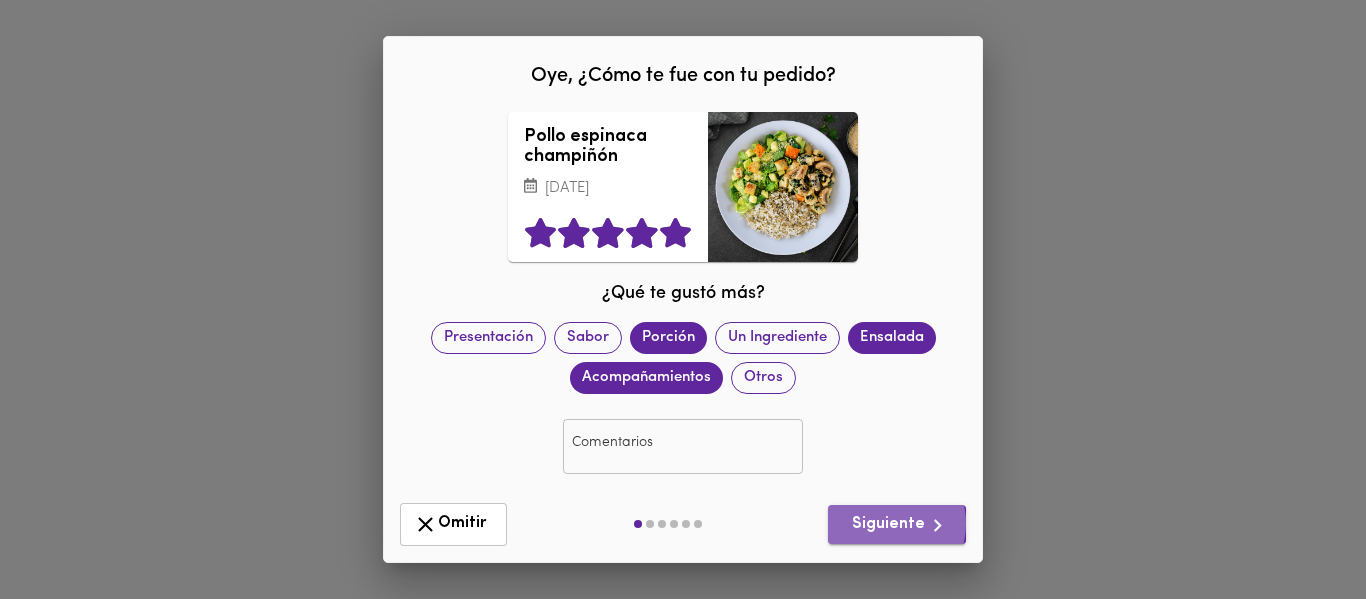 click on "Siguiente" at bounding box center (897, 525) 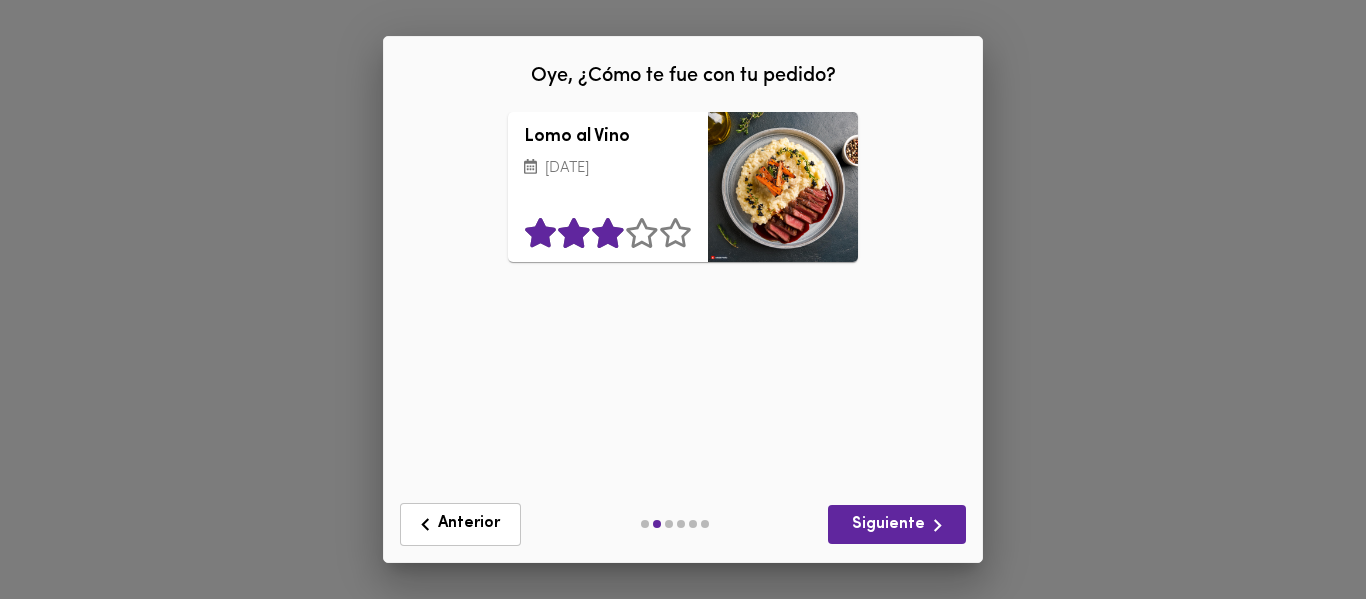click 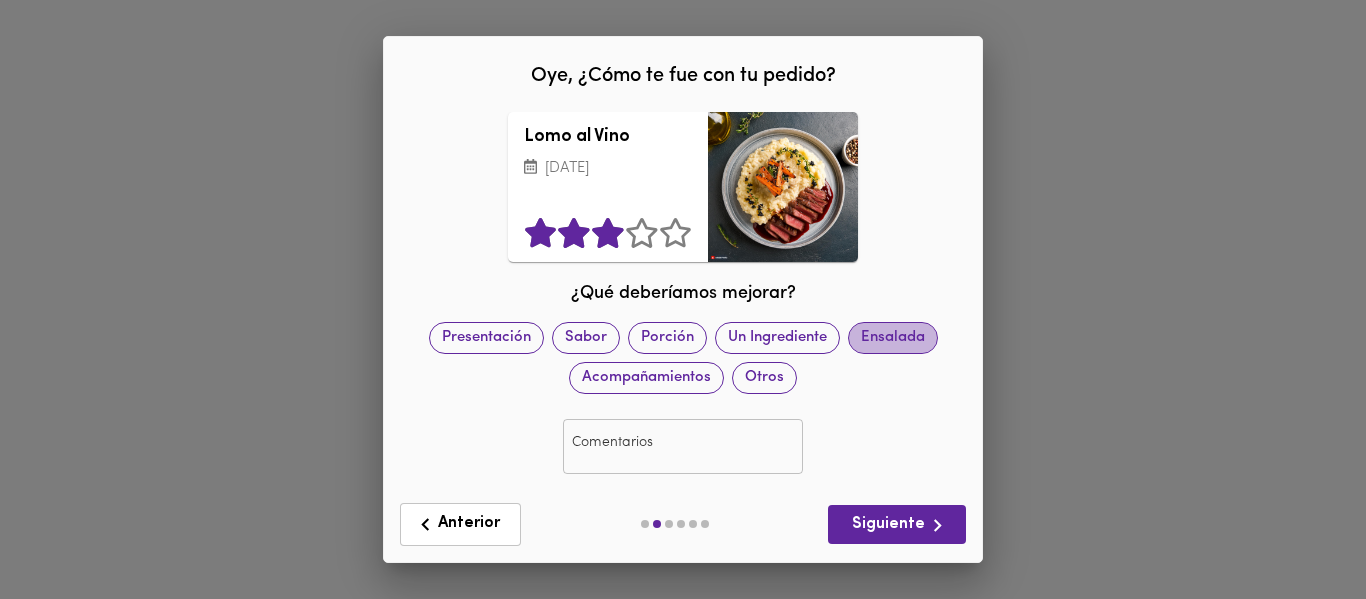 click on "Ensalada" at bounding box center (893, 338) 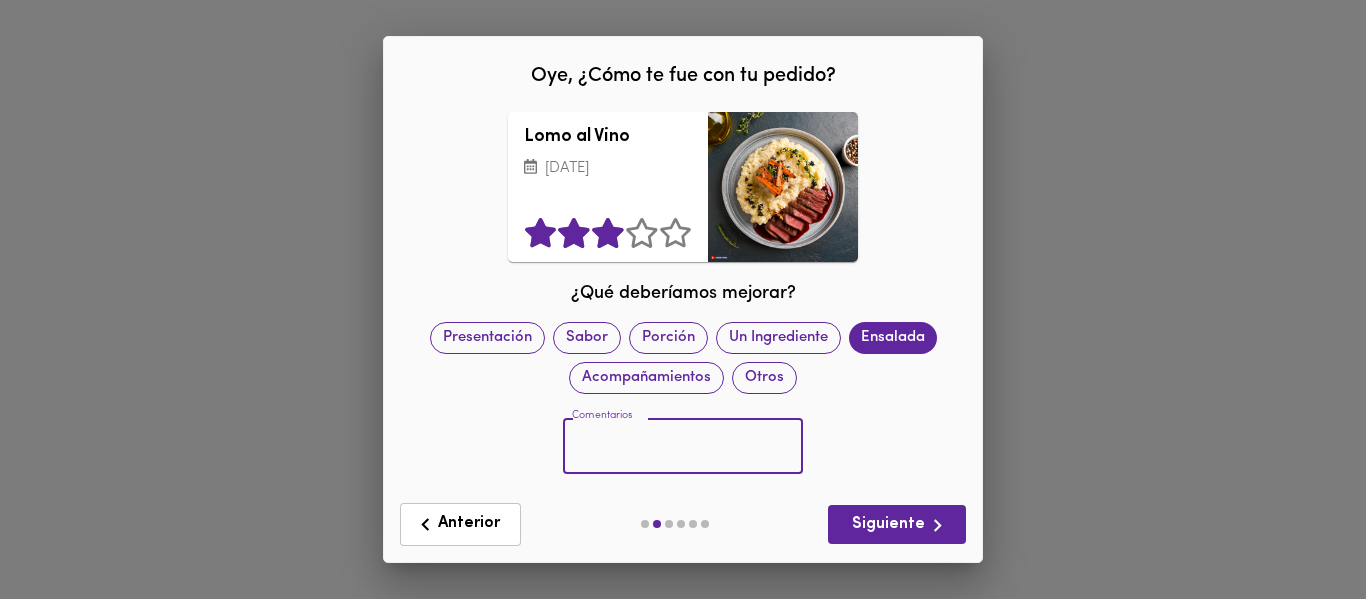 click at bounding box center (683, 446) 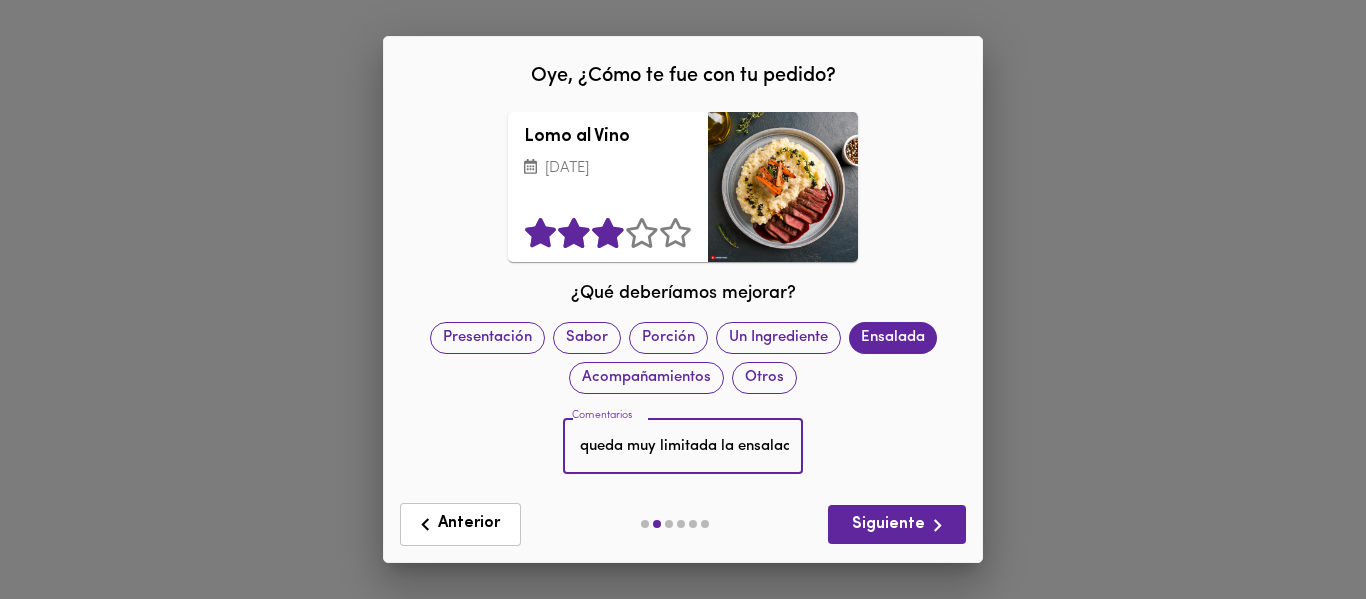 scroll, scrollTop: 0, scrollLeft: 123, axis: horizontal 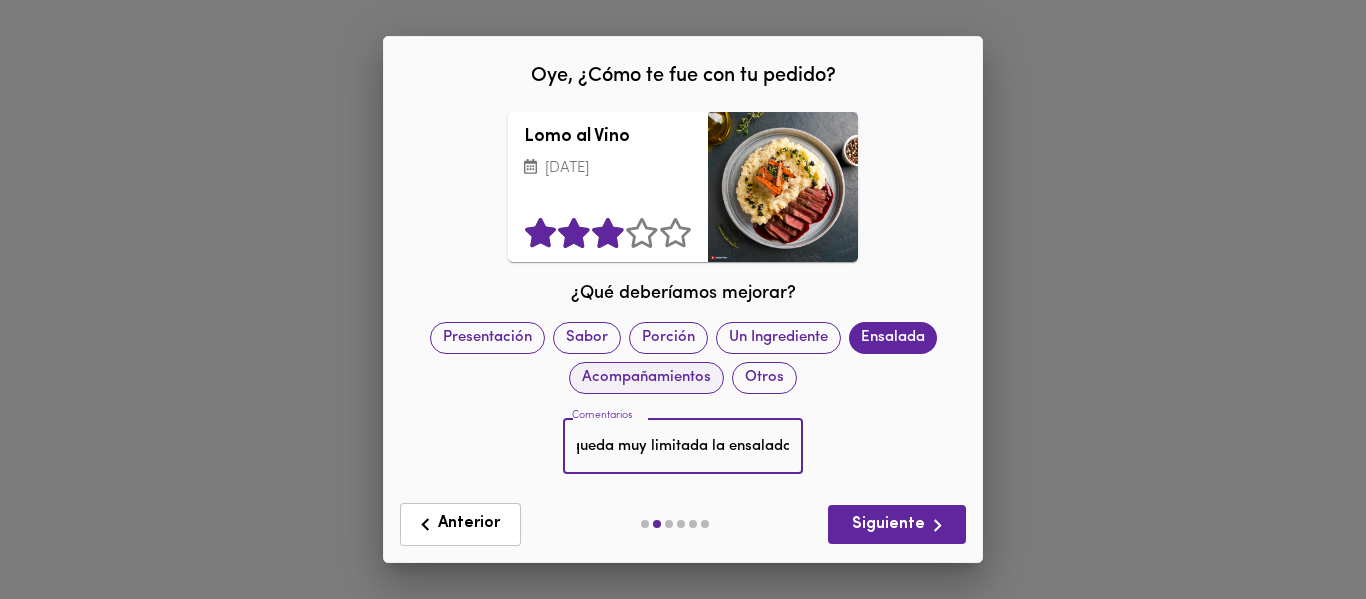 type on "Solo zanahorias queda muy limitada la ensalada" 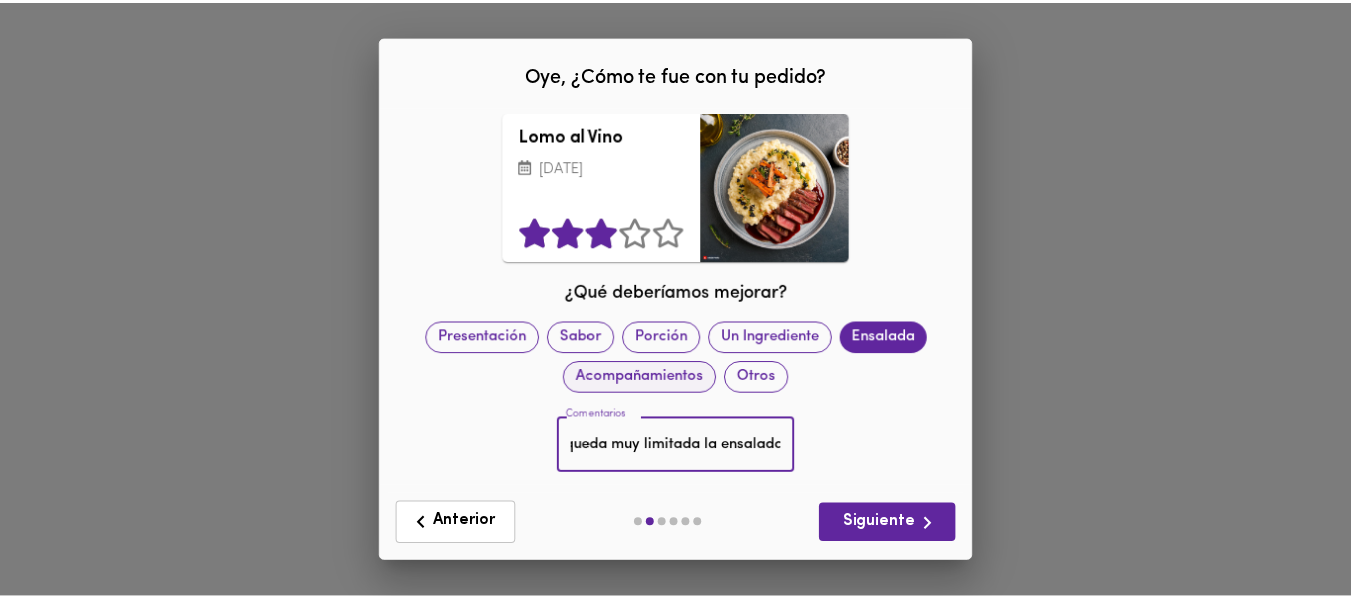 scroll, scrollTop: 0, scrollLeft: 0, axis: both 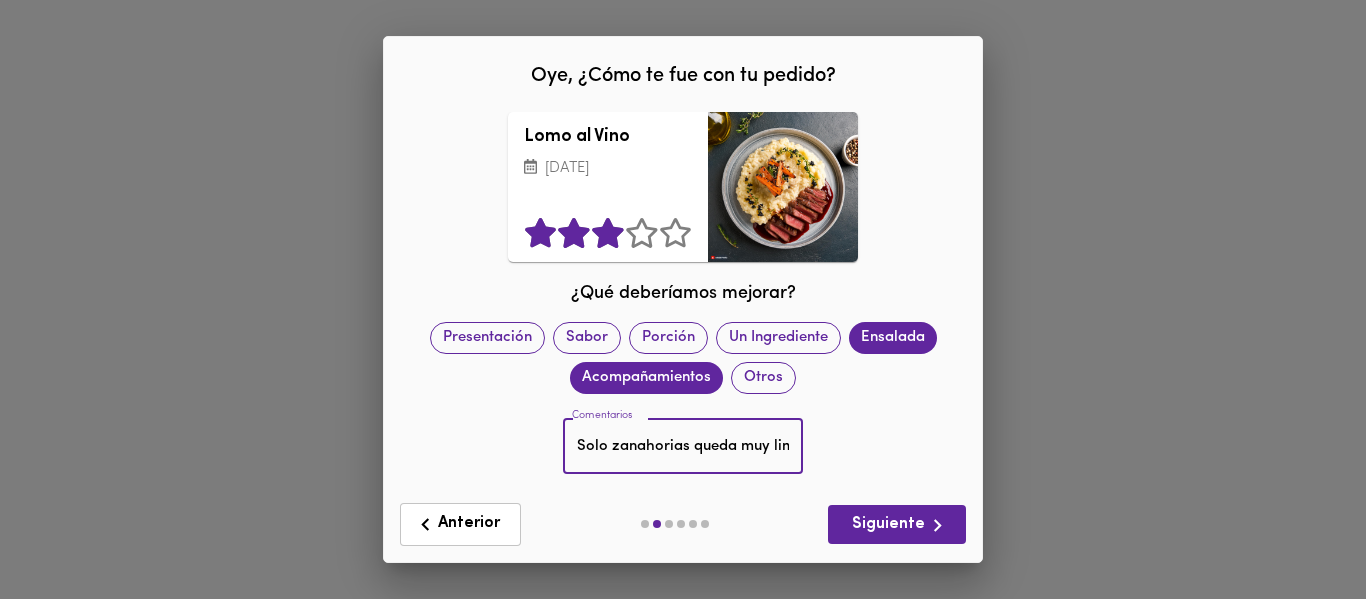 click on "Solo zanahorias queda muy limitada la ensalada" at bounding box center [683, 446] 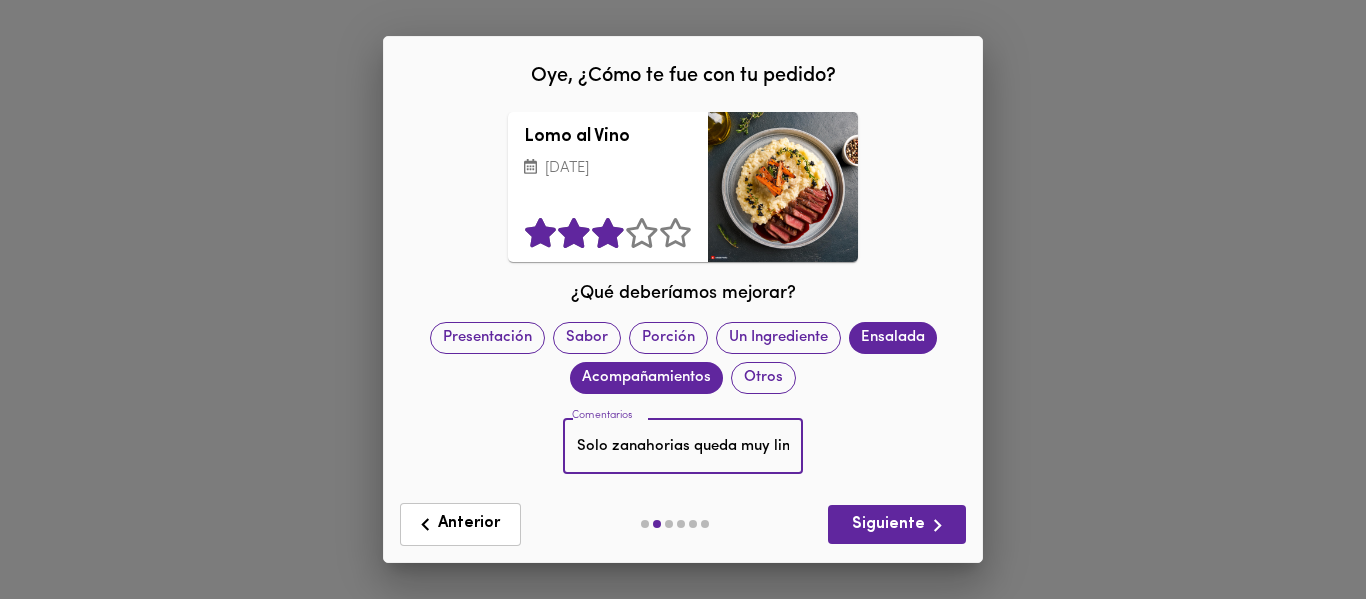 click on "Solo zanahorias queda muy limitada la ensalada" at bounding box center (683, 446) 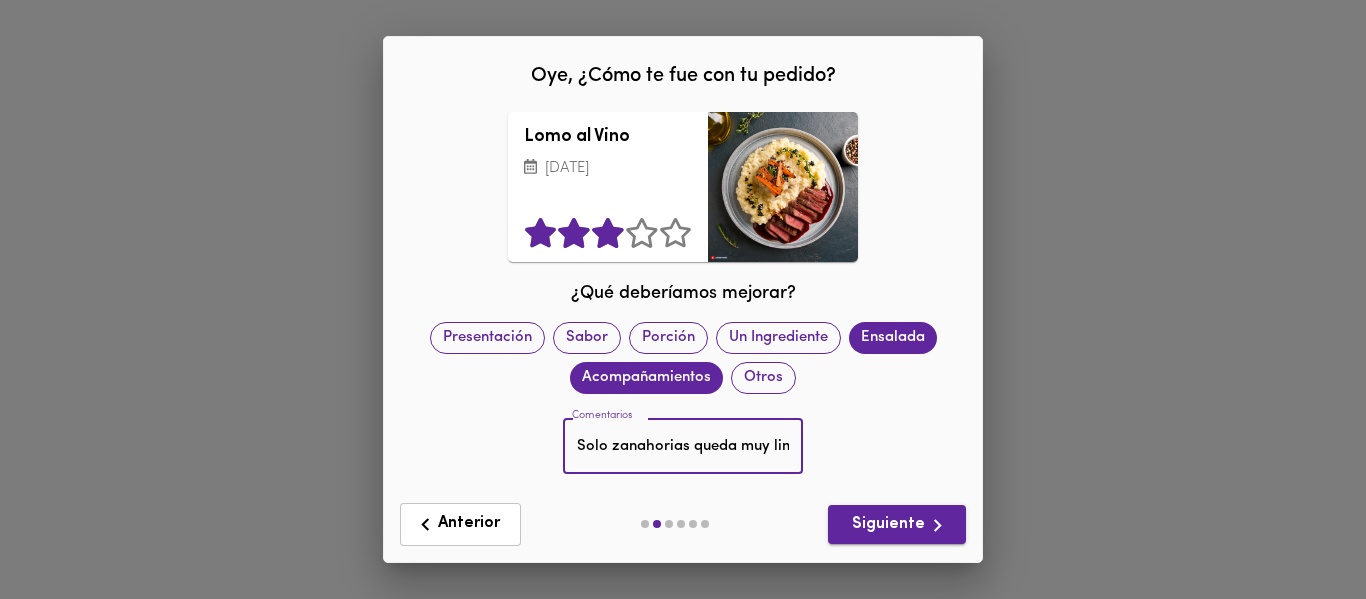 click on "Siguiente" at bounding box center (897, 525) 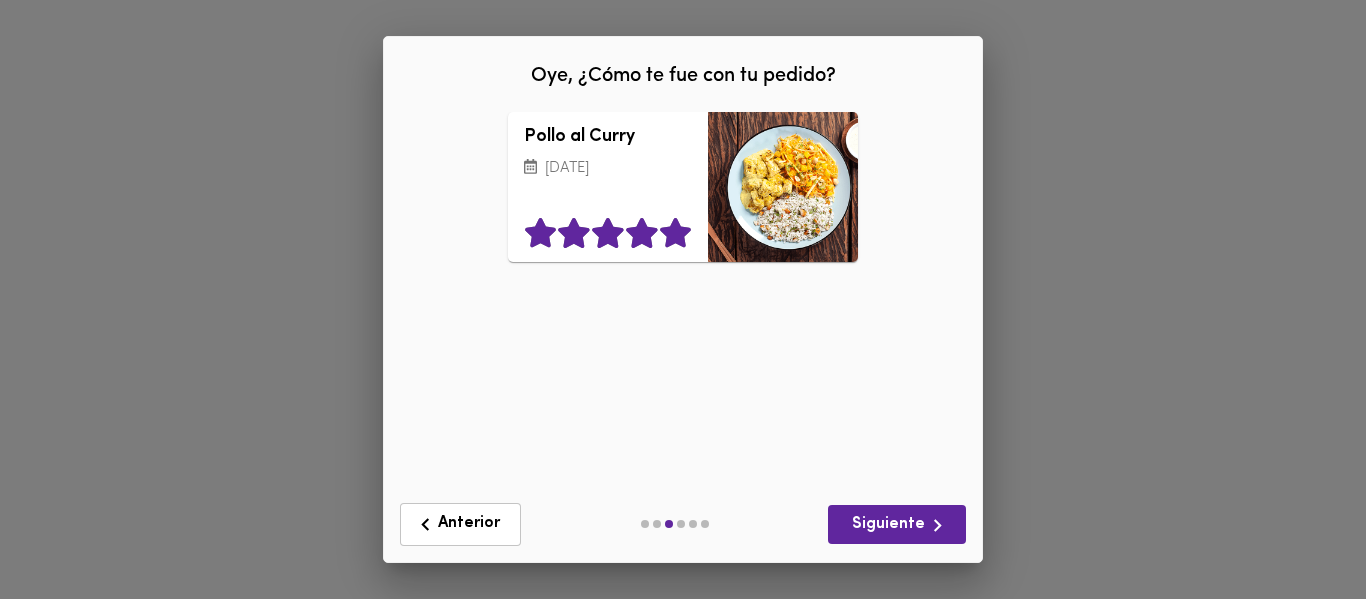 click 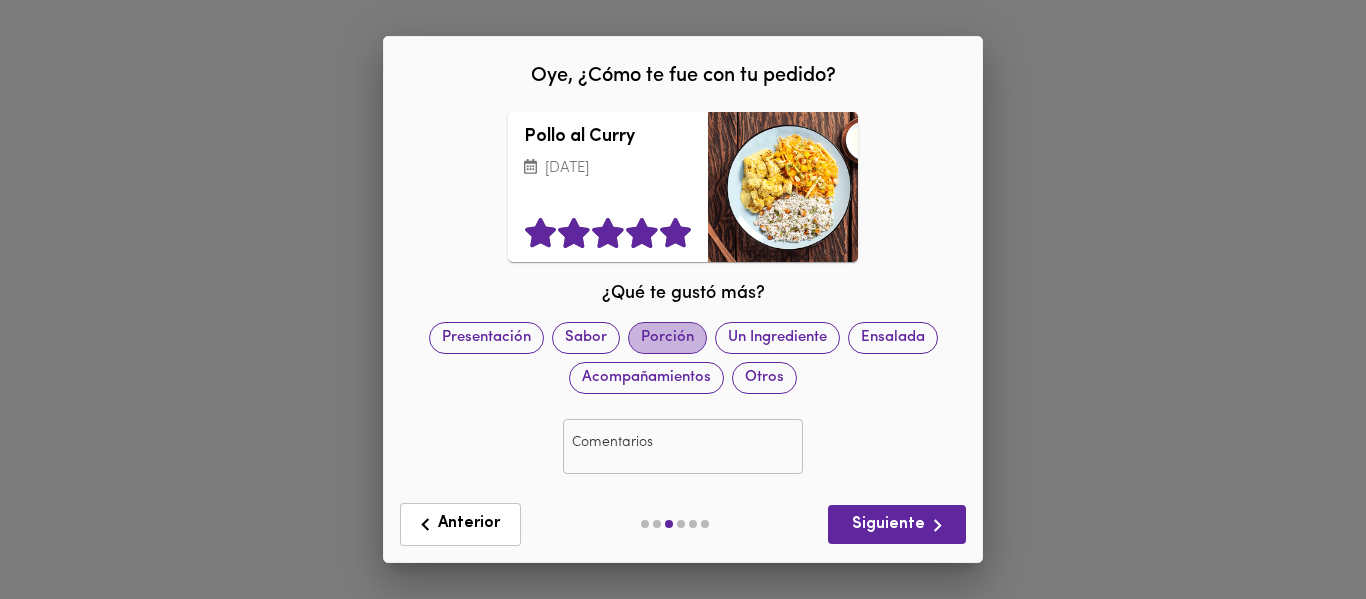click on "Porción" at bounding box center [667, 337] 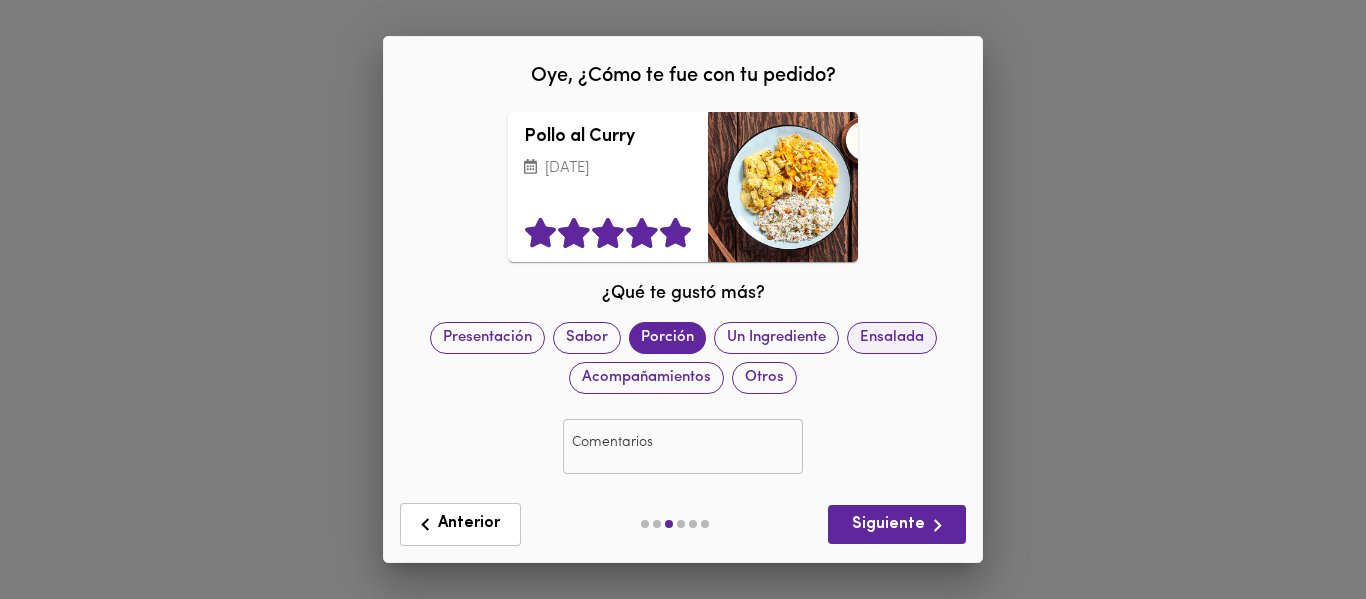 click on "Ensalada" at bounding box center [892, 337] 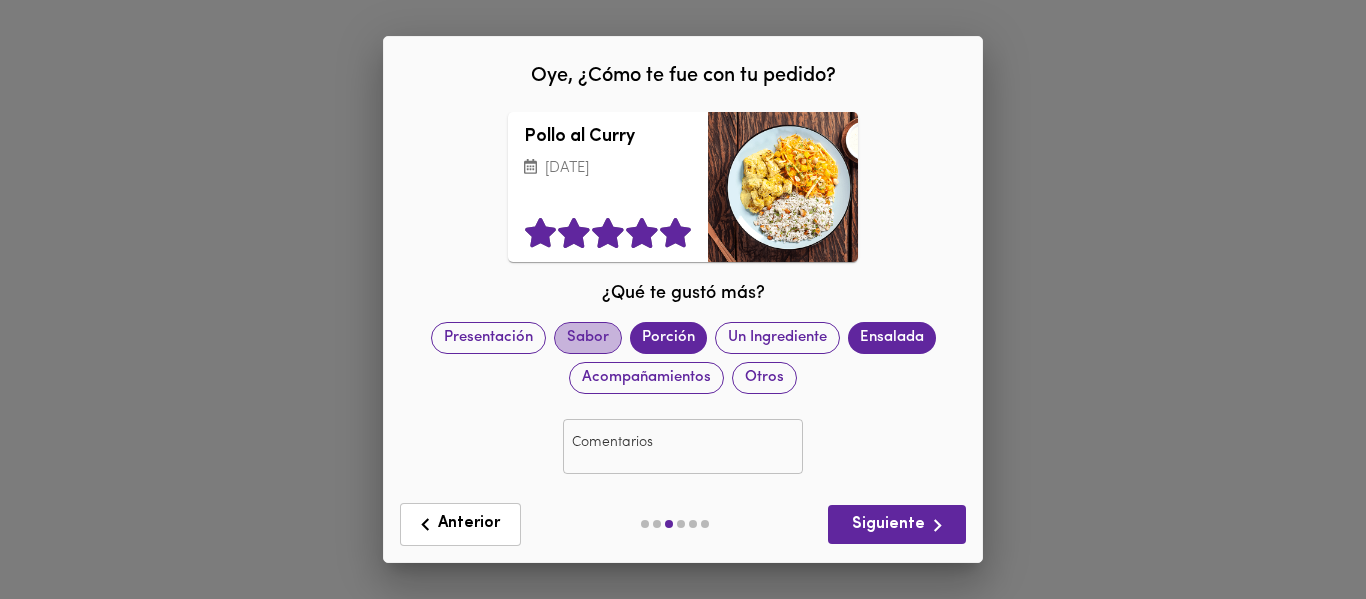 click on "Sabor" at bounding box center [588, 337] 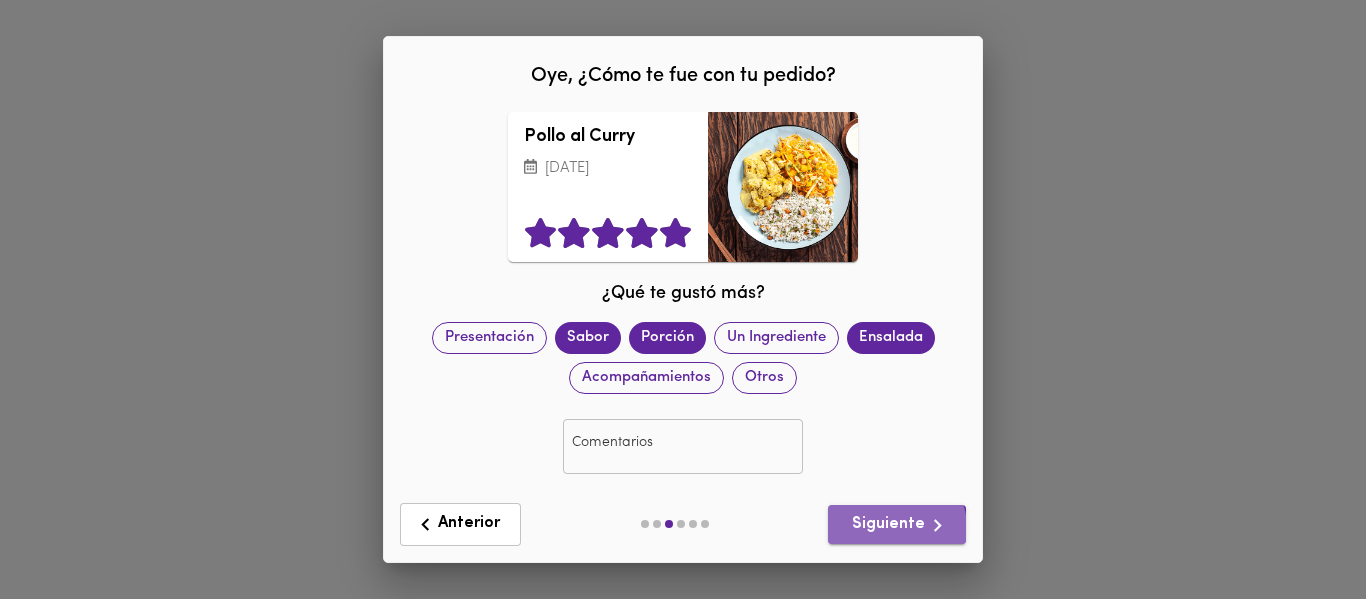 click on "Siguiente" at bounding box center (897, 525) 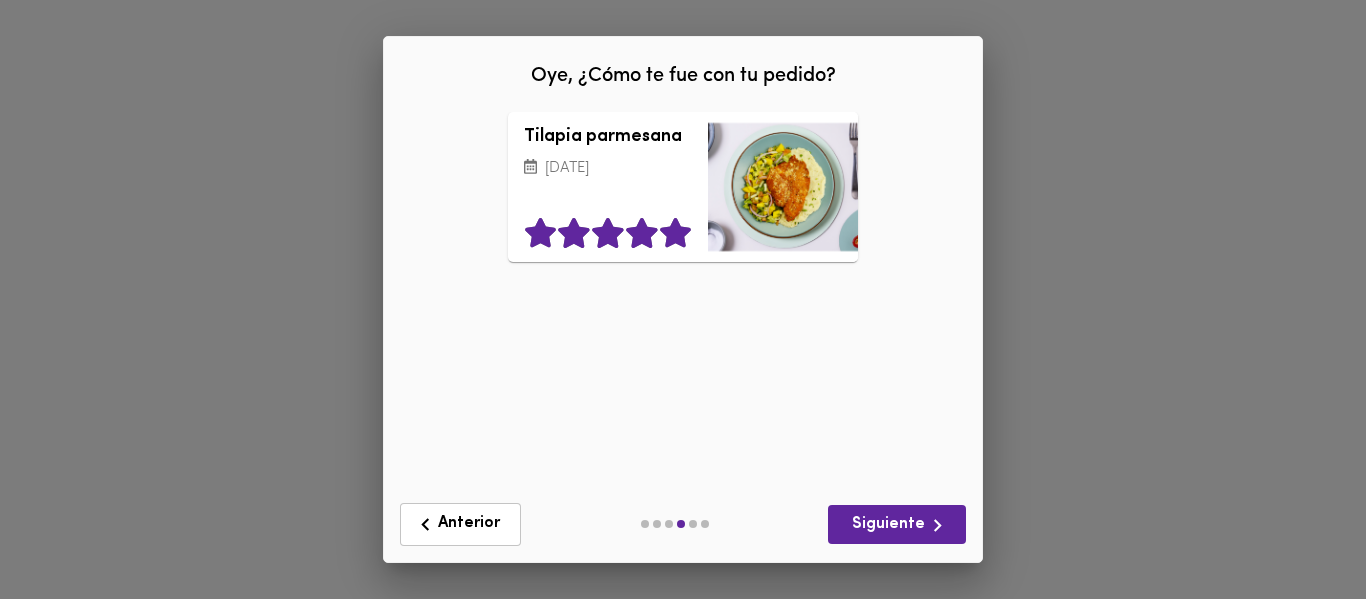 click 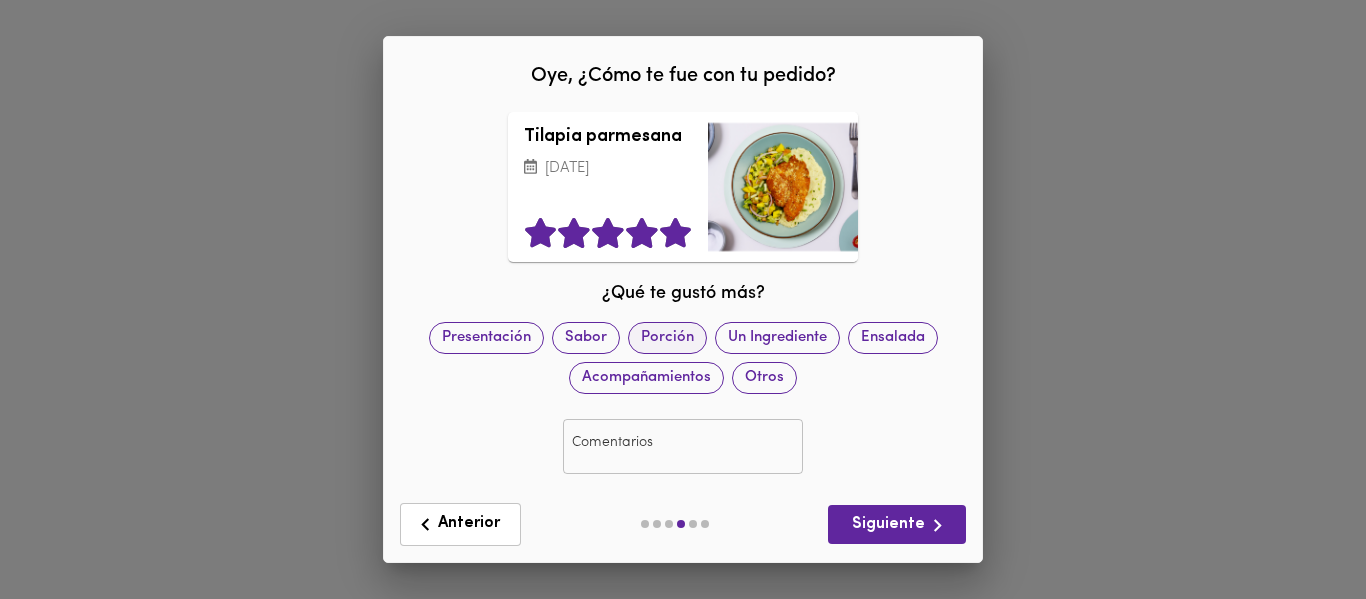 click on "Porción" at bounding box center (667, 337) 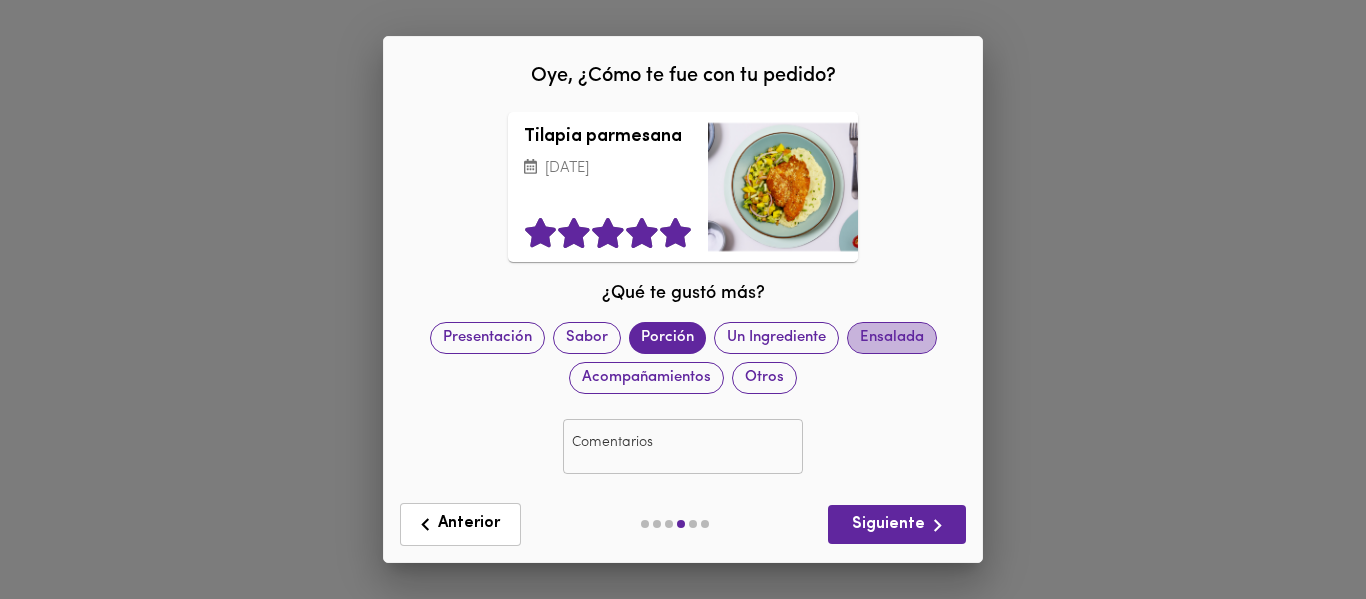 click on "Ensalada" at bounding box center (892, 337) 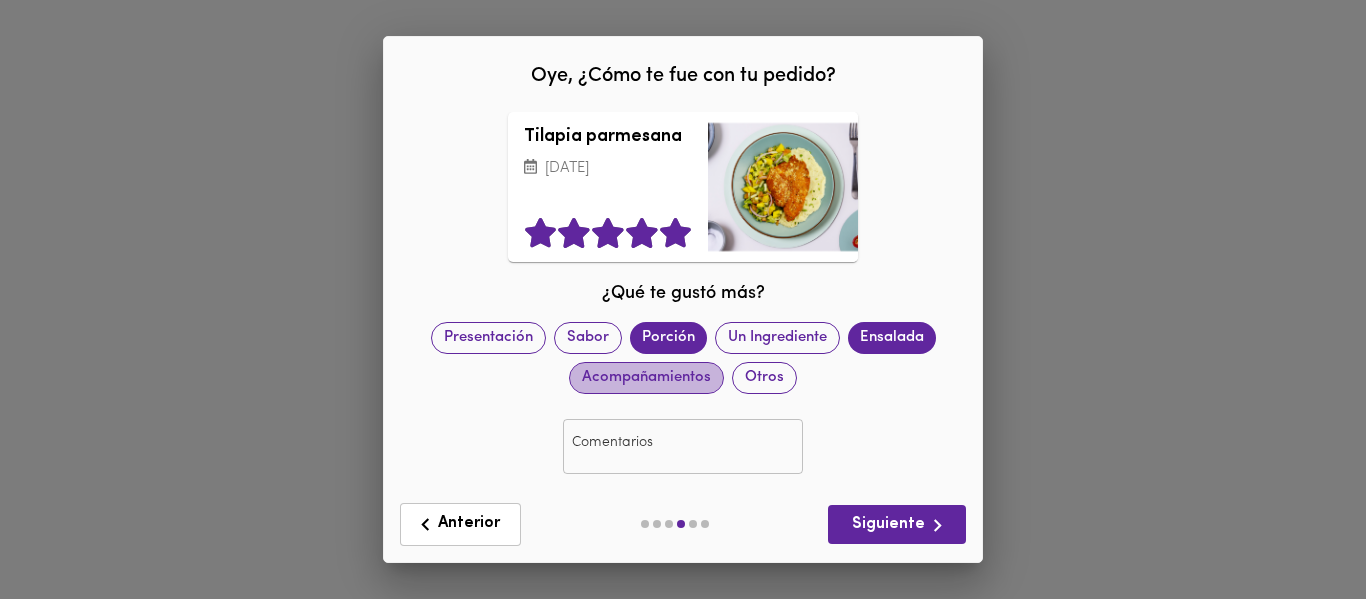 click on "Acompañamientos" at bounding box center [646, 377] 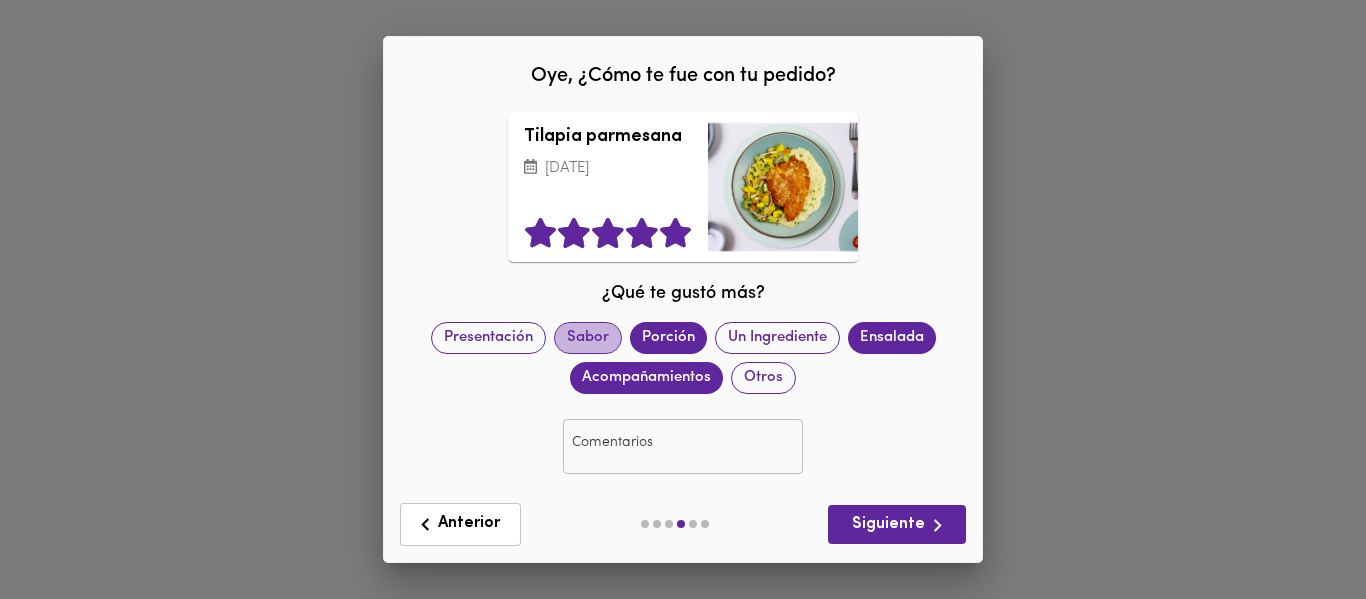 click on "Sabor" at bounding box center (588, 337) 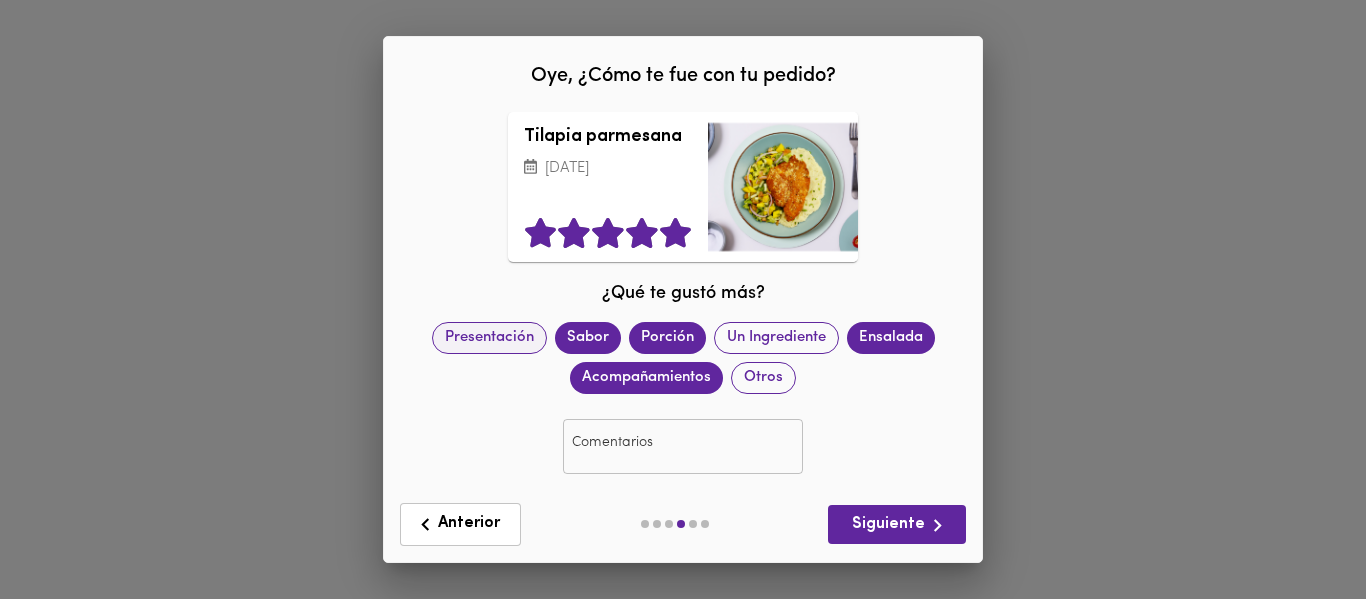 click on "Presentación" at bounding box center (489, 337) 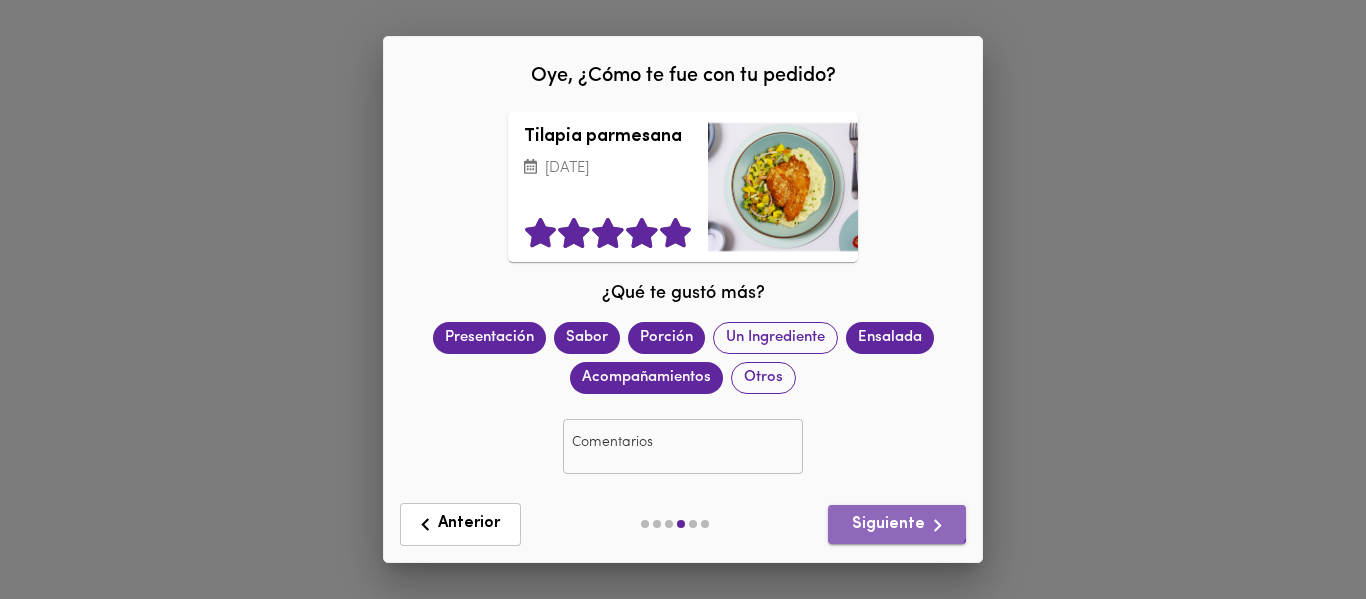 click on "Siguiente" at bounding box center [897, 525] 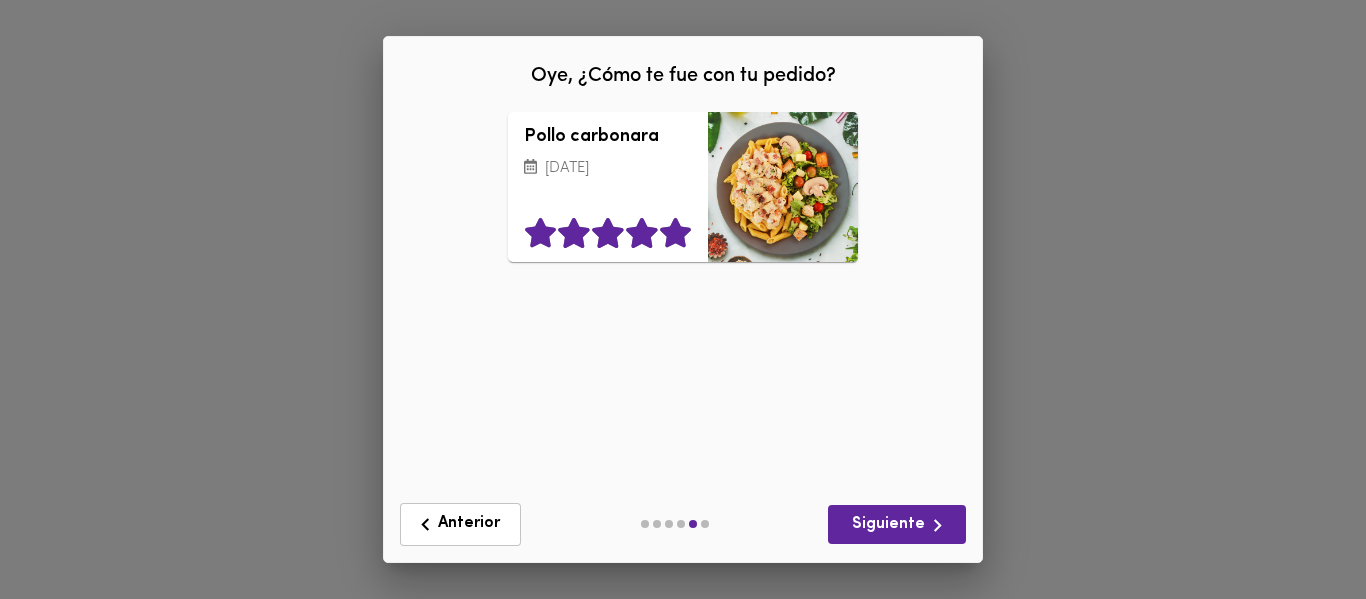 click 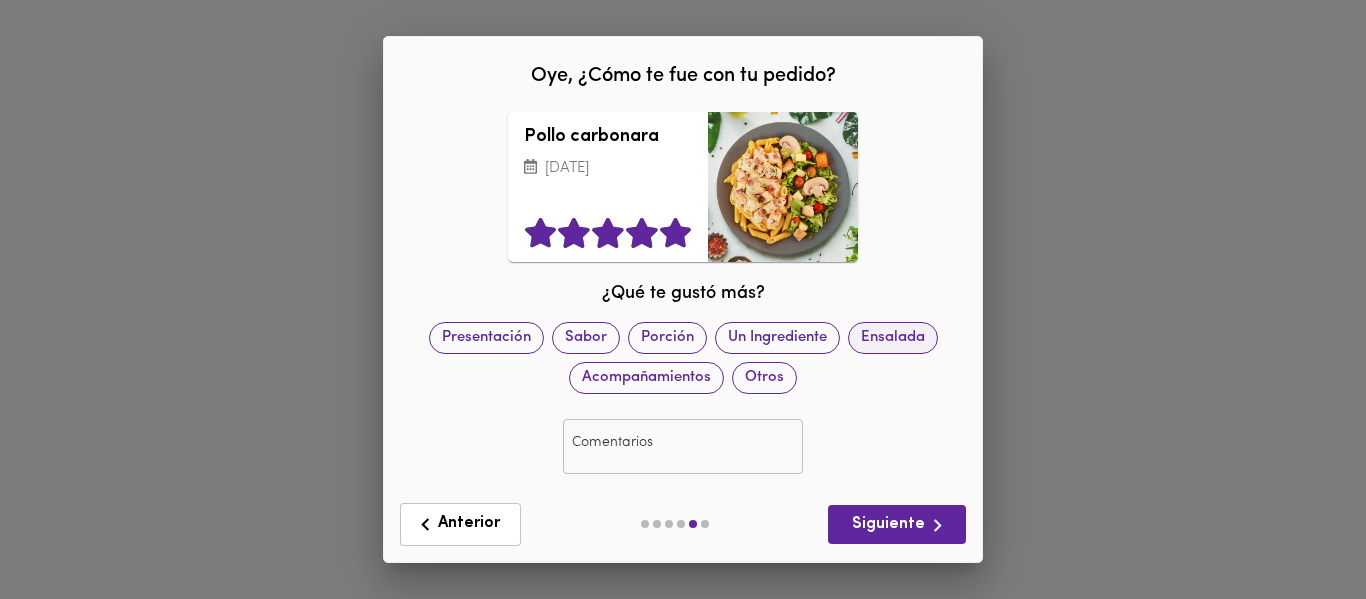 click on "Ensalada" at bounding box center [893, 337] 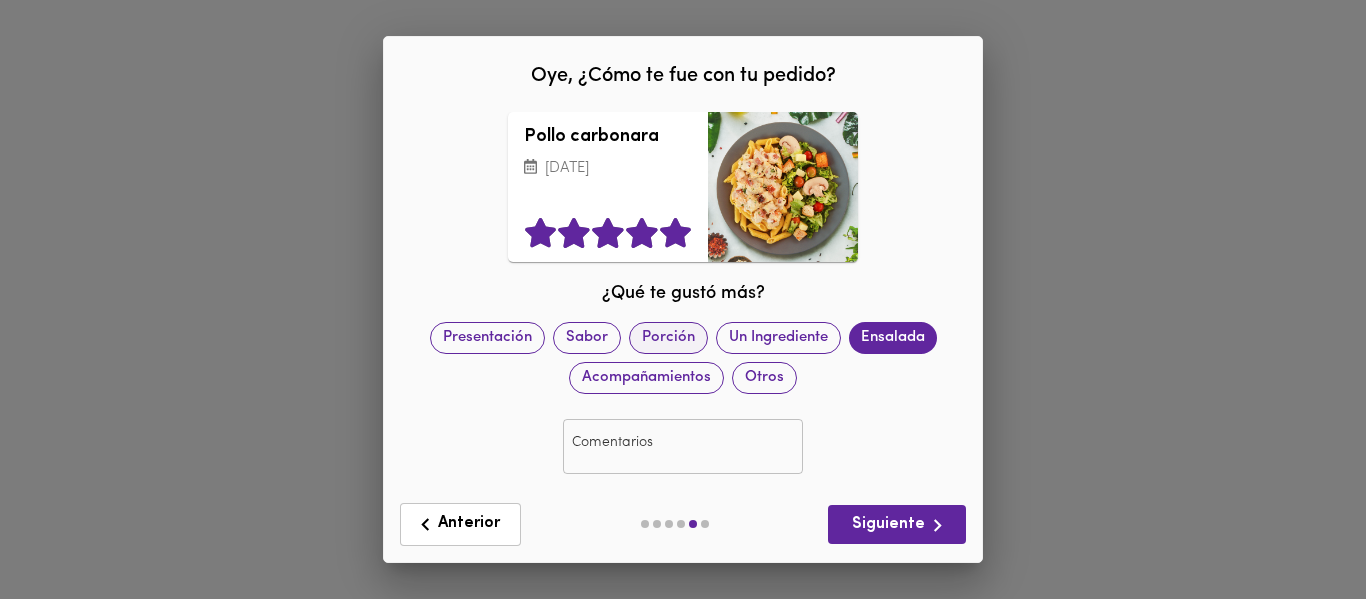 click on "Porción" at bounding box center [668, 337] 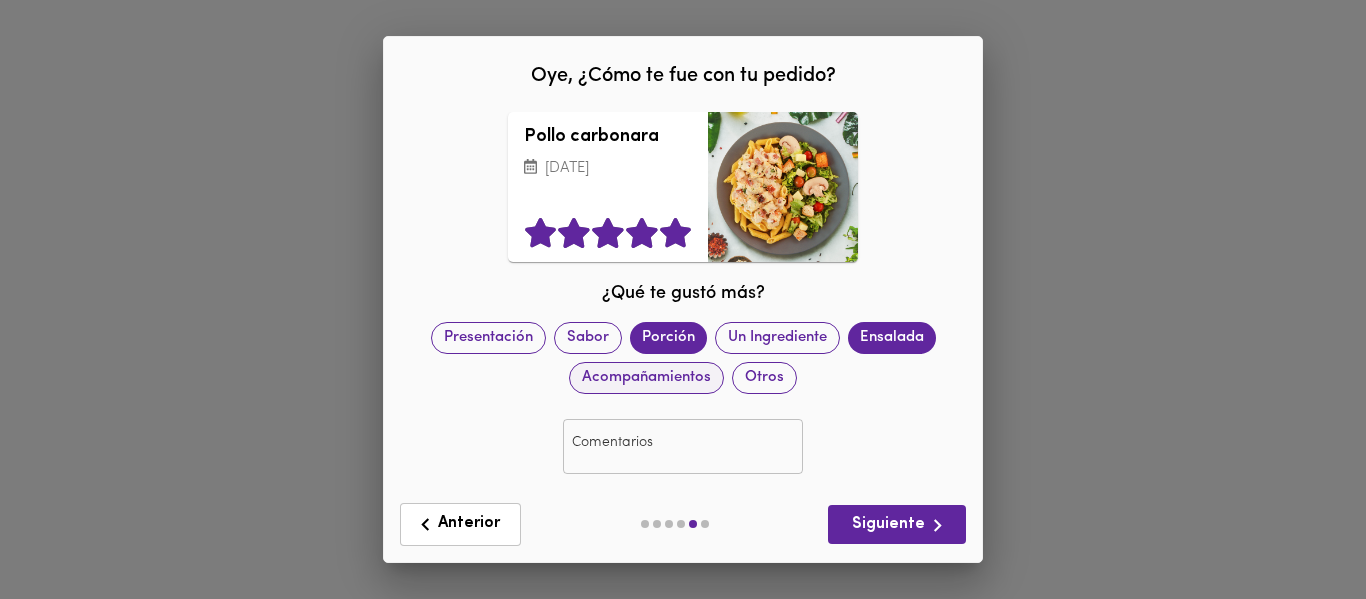 click on "Acompañamientos" at bounding box center (646, 377) 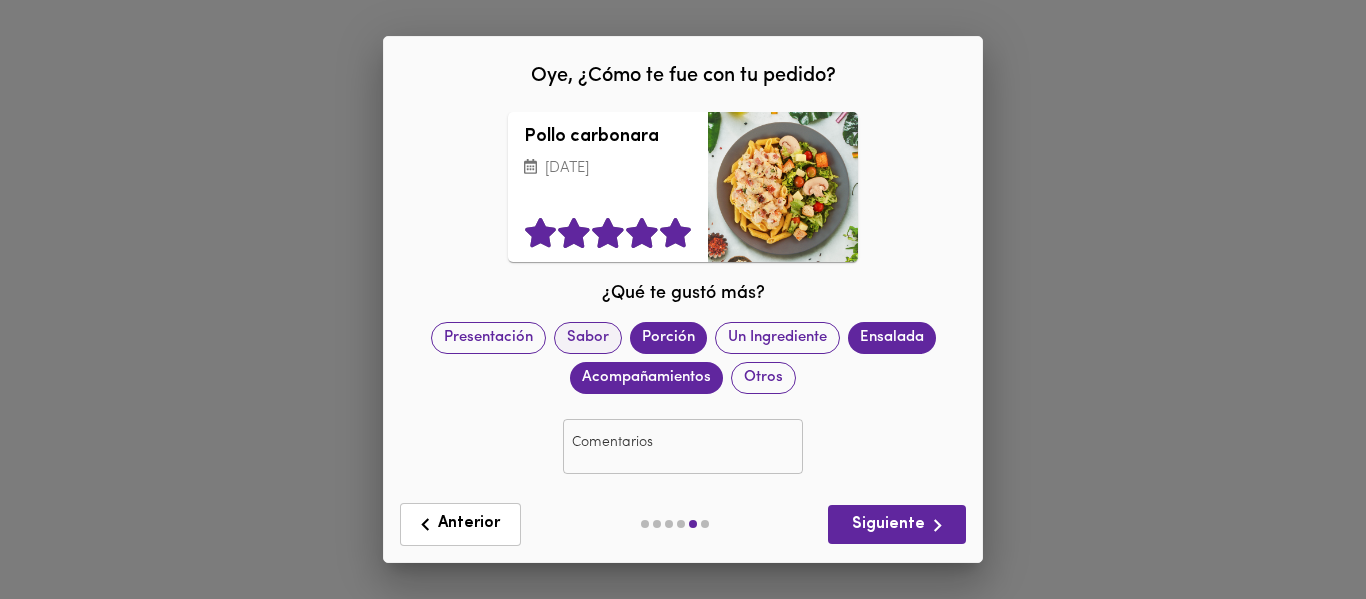 click on "Sabor" at bounding box center (588, 337) 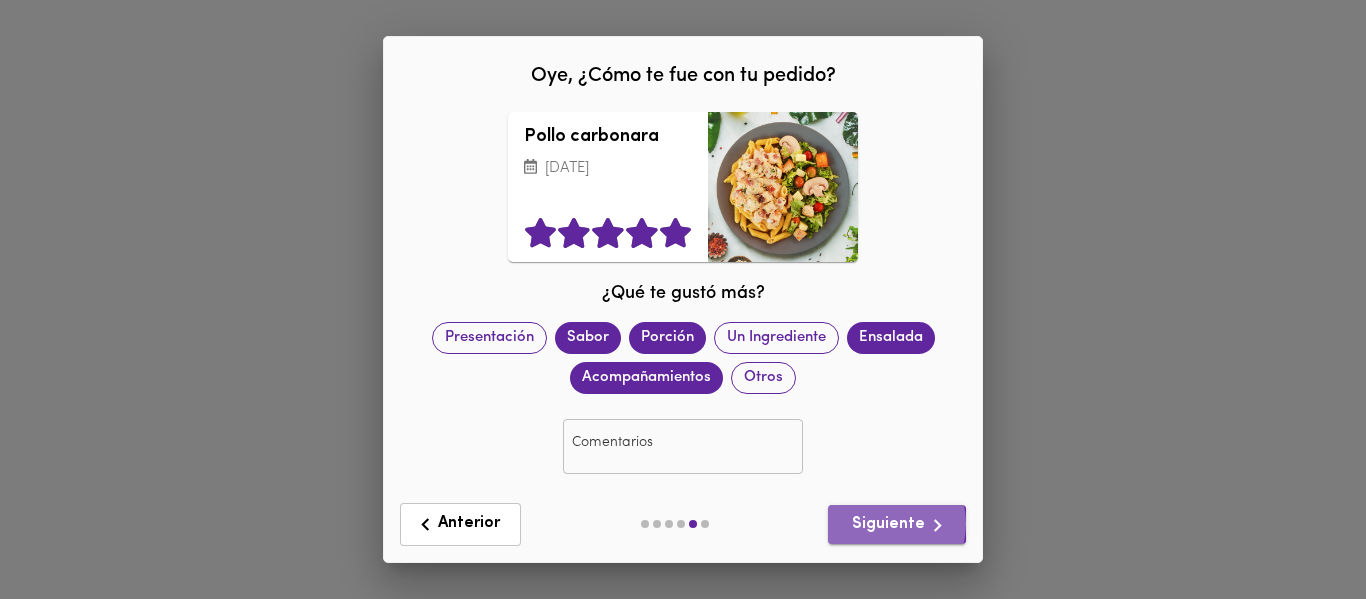 click on "Siguiente" at bounding box center [897, 525] 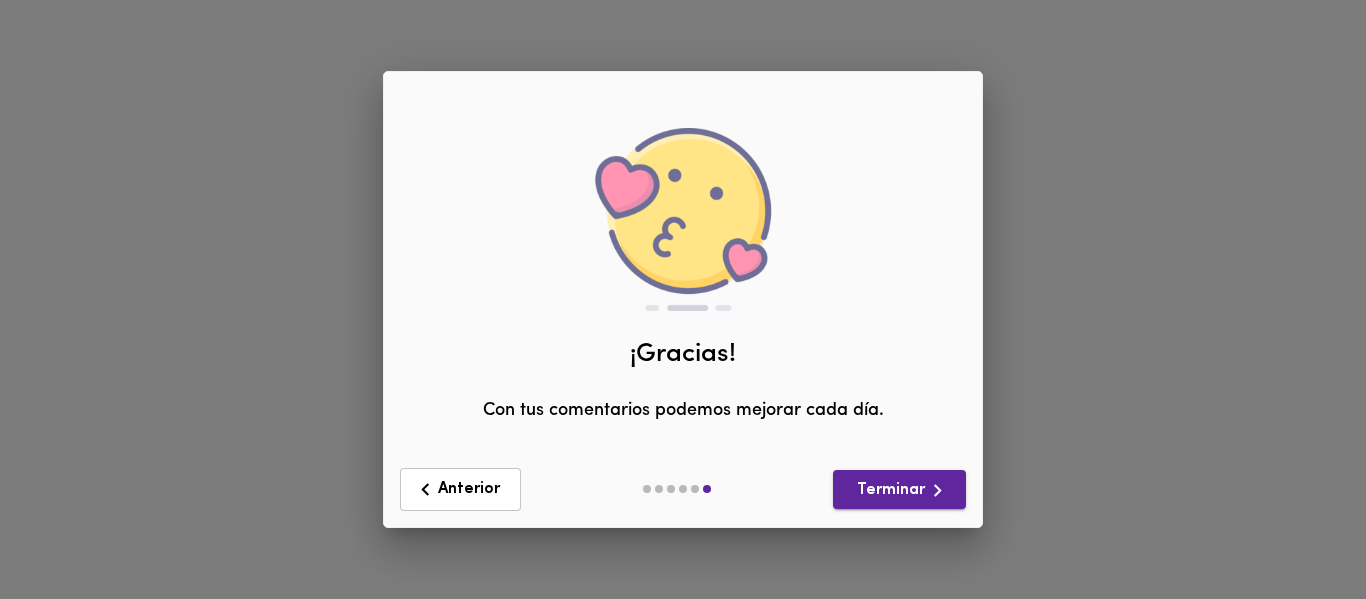 click on "Terminar" at bounding box center [899, 490] 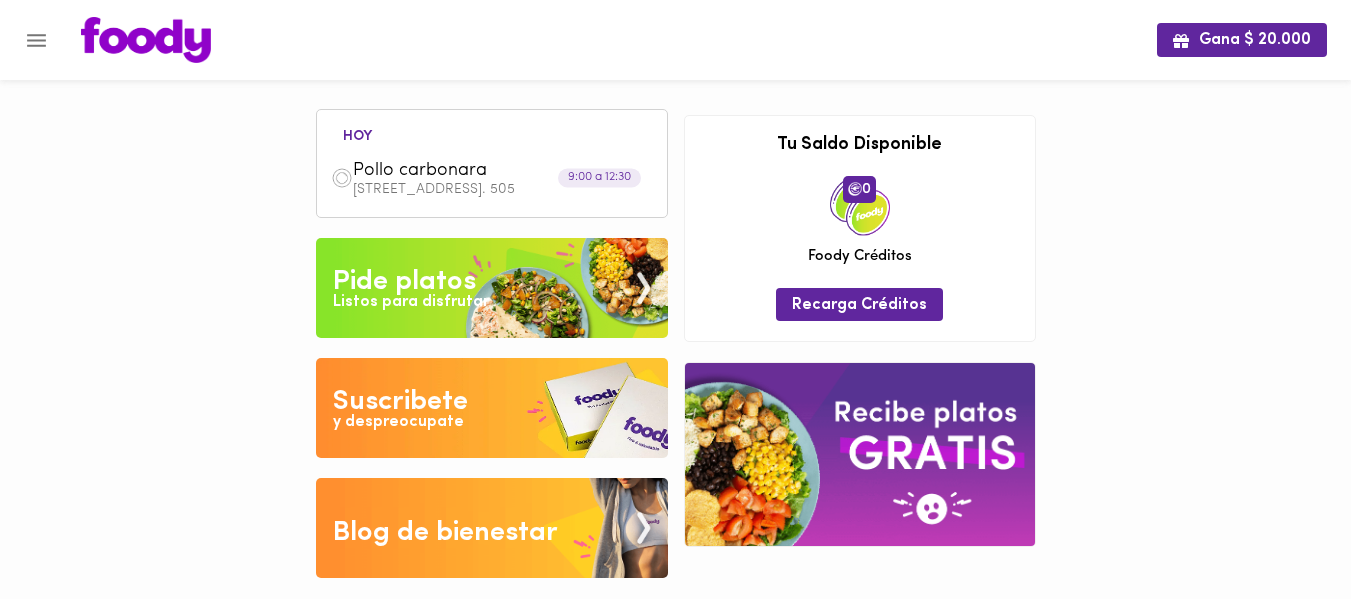 click at bounding box center (492, 288) 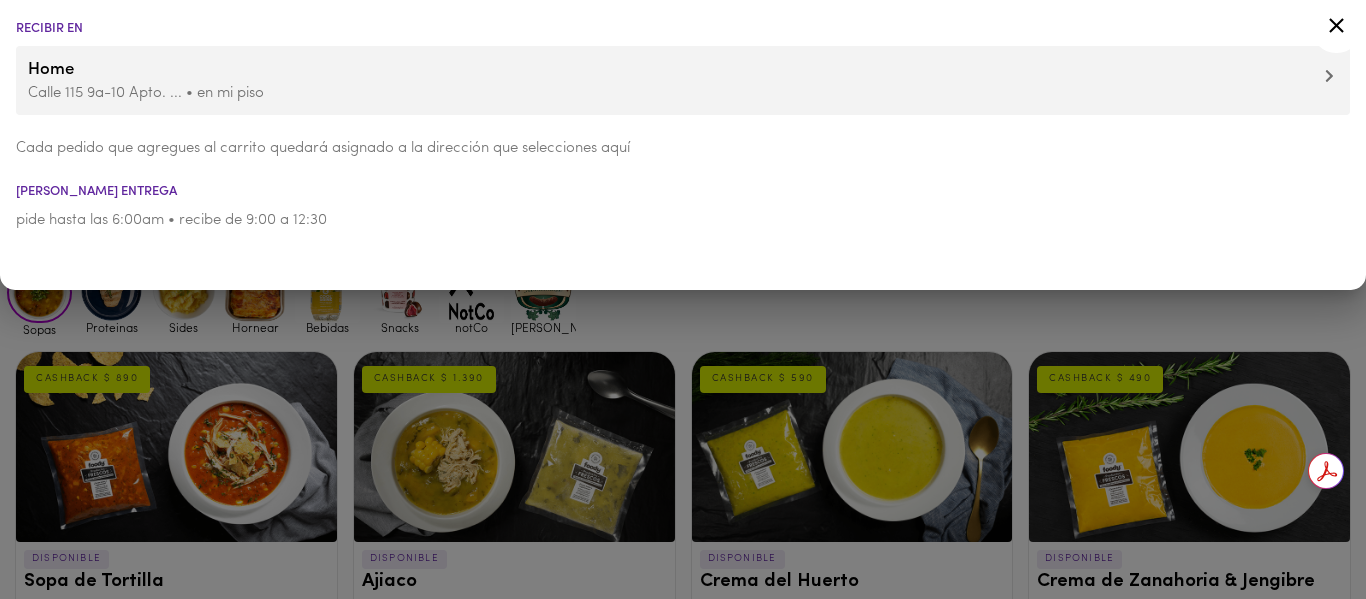 click on "pide hasta las 6:00am • recibe de 9:00 a 12:30" at bounding box center [683, 220] 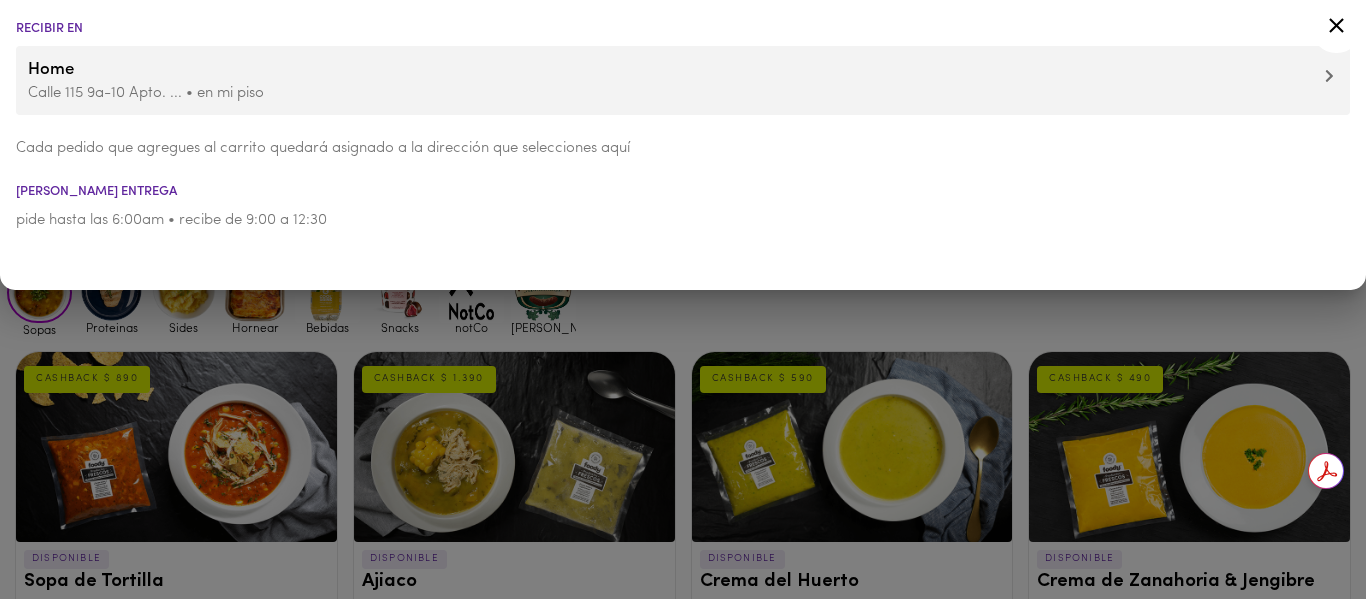 click on "Calle 115 9a-10 Apto. ... • en mi piso" at bounding box center (683, 93) 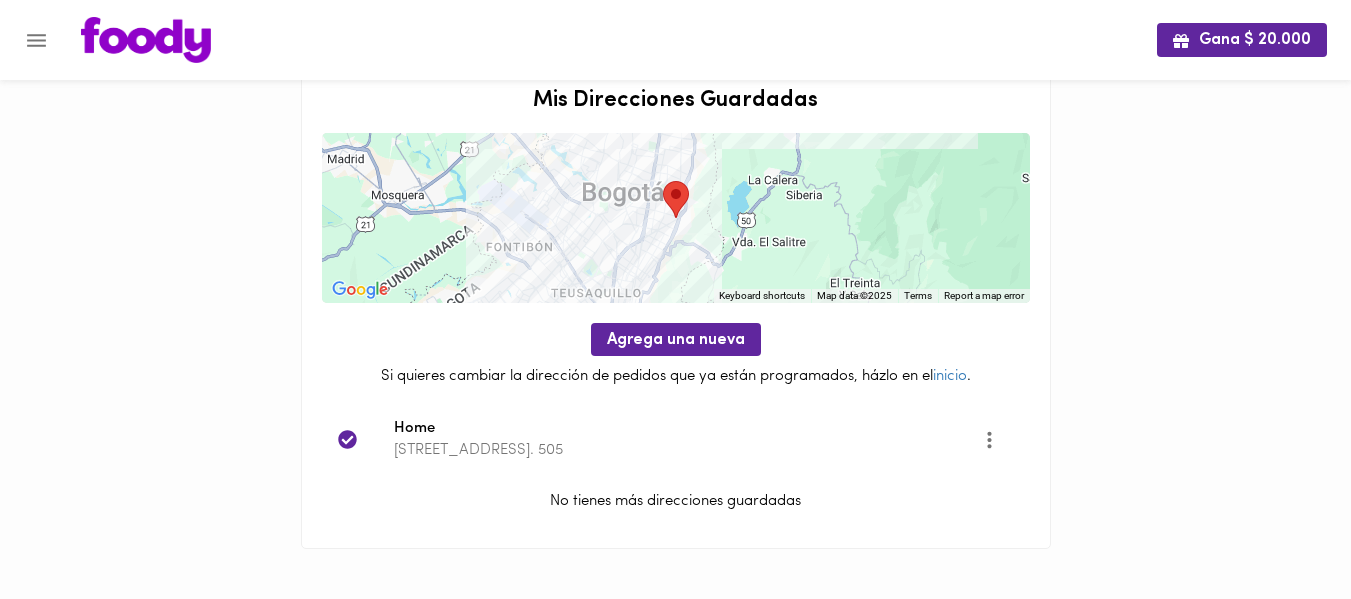 scroll, scrollTop: 0, scrollLeft: 0, axis: both 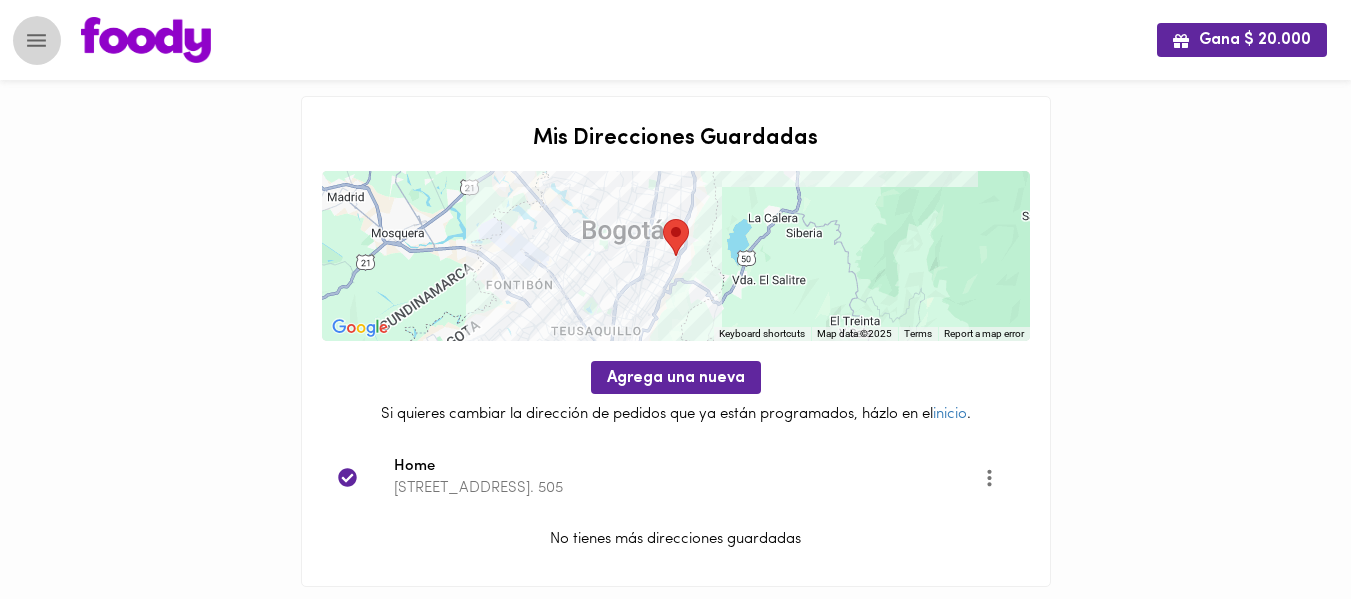 click 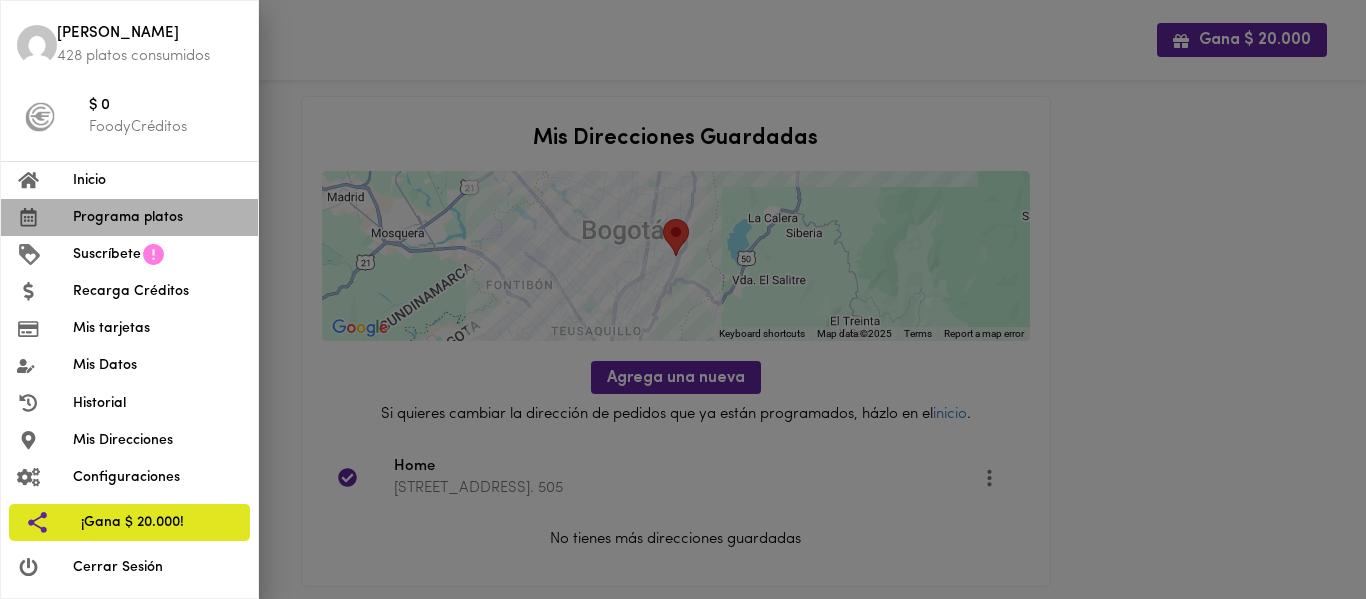 click on "Programa platos" at bounding box center [157, 217] 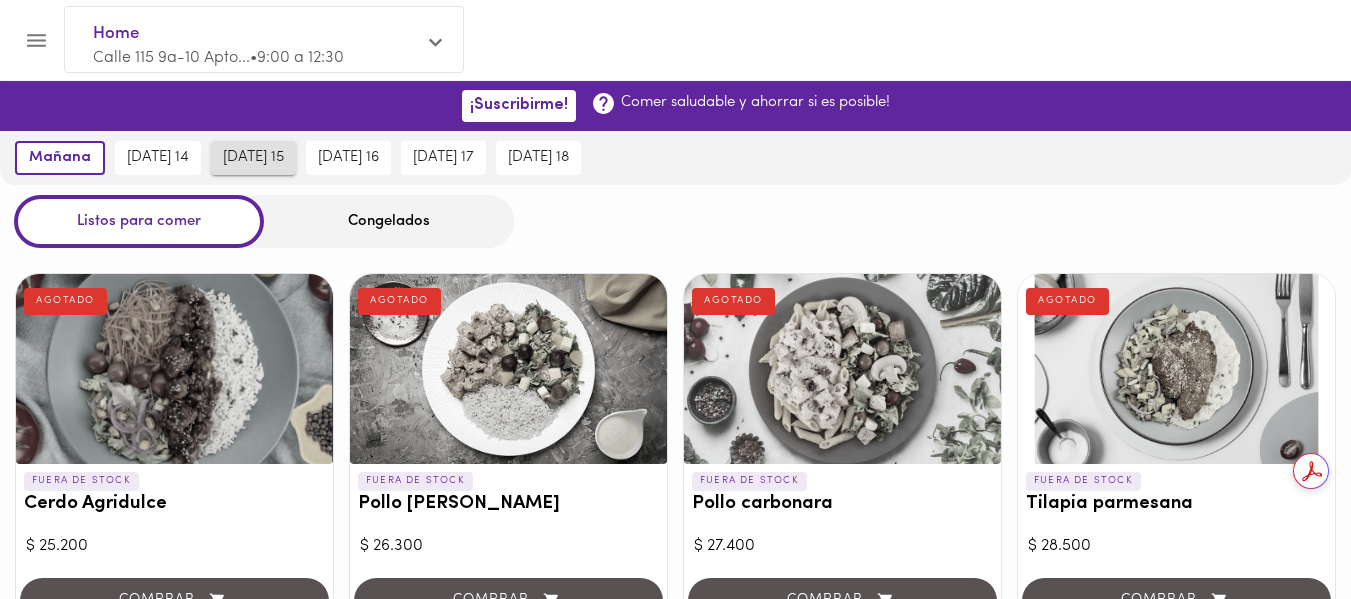 click on "[DATE] 15" at bounding box center (253, 158) 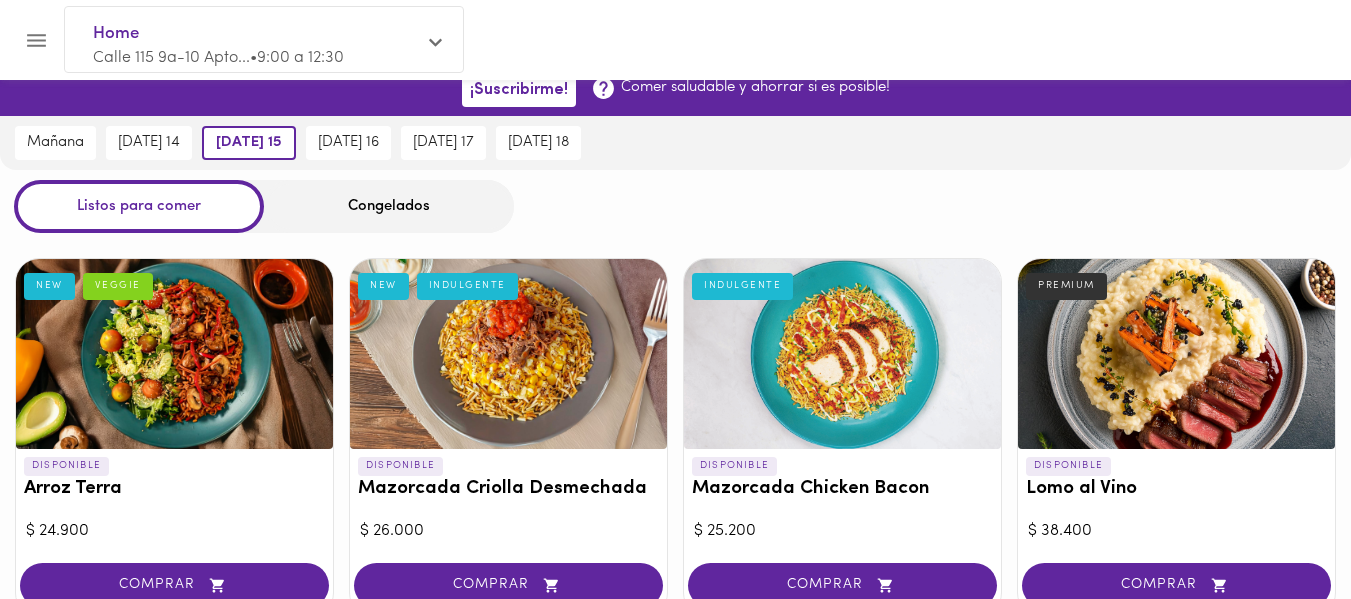 scroll, scrollTop: 0, scrollLeft: 0, axis: both 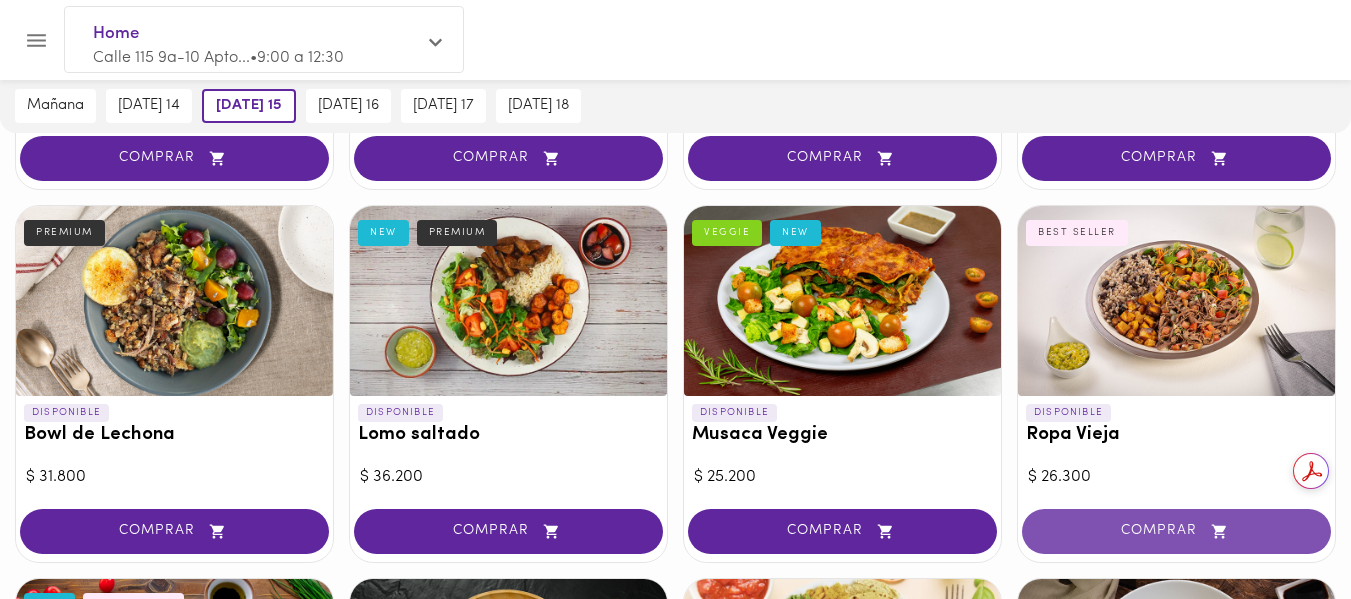 click on "COMPRAR" at bounding box center (1176, 531) 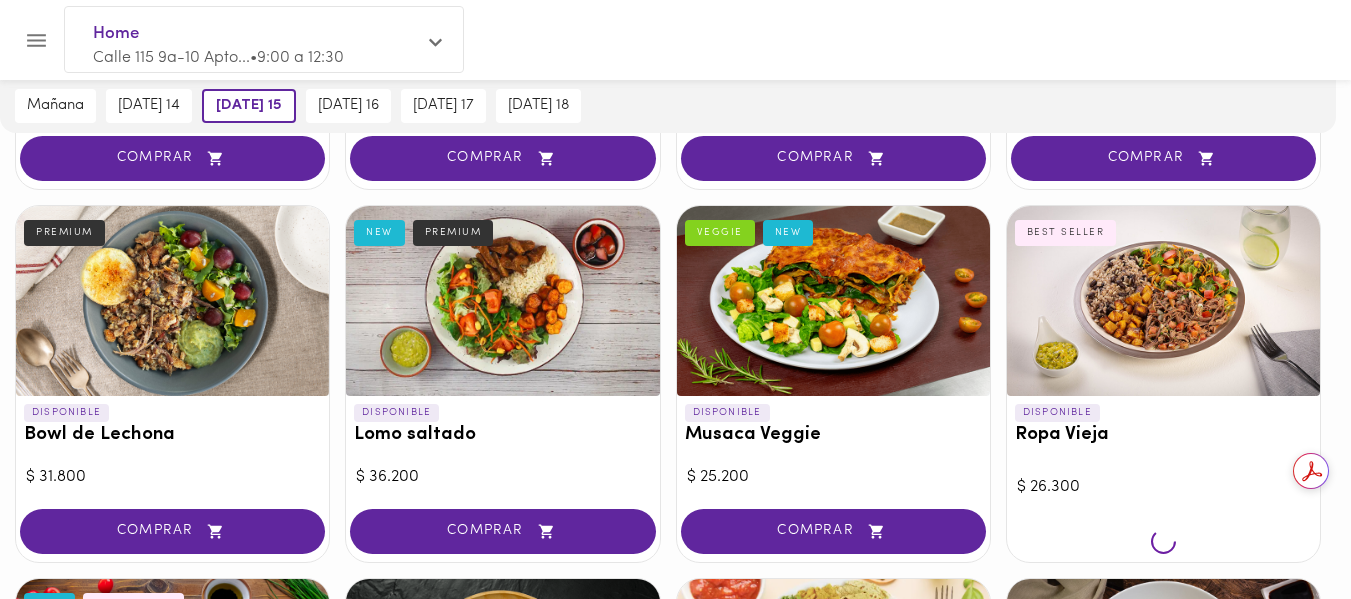 scroll, scrollTop: 443, scrollLeft: 0, axis: vertical 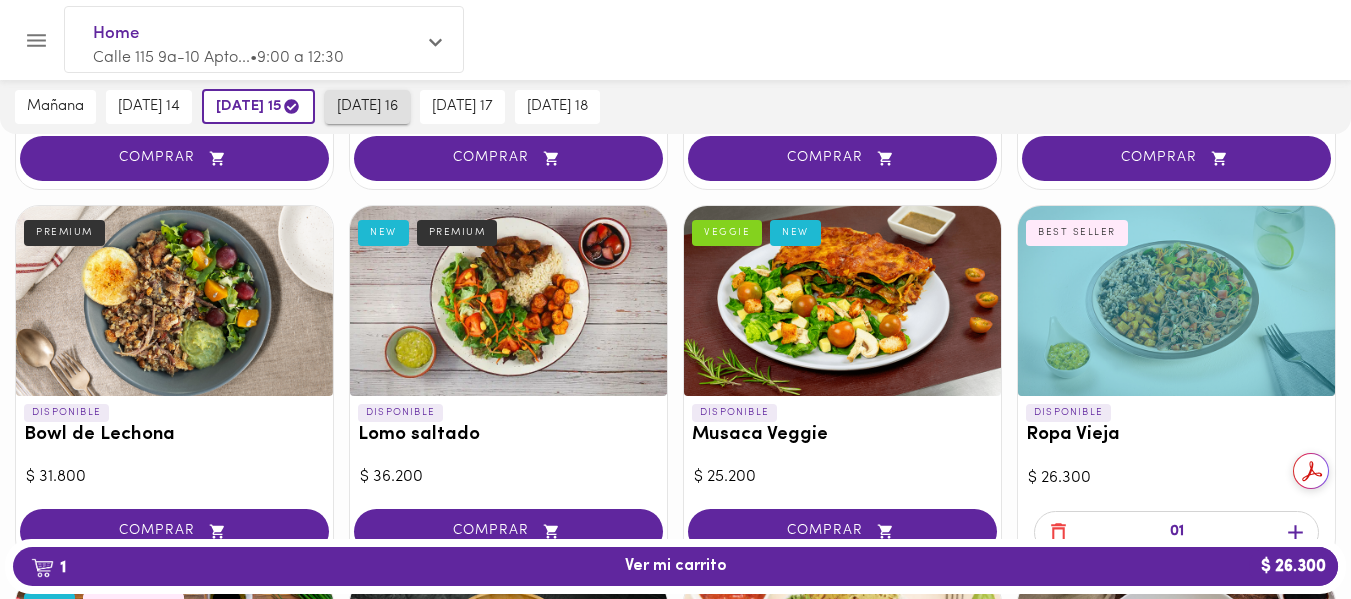 click on "[DATE] 16" at bounding box center [367, 107] 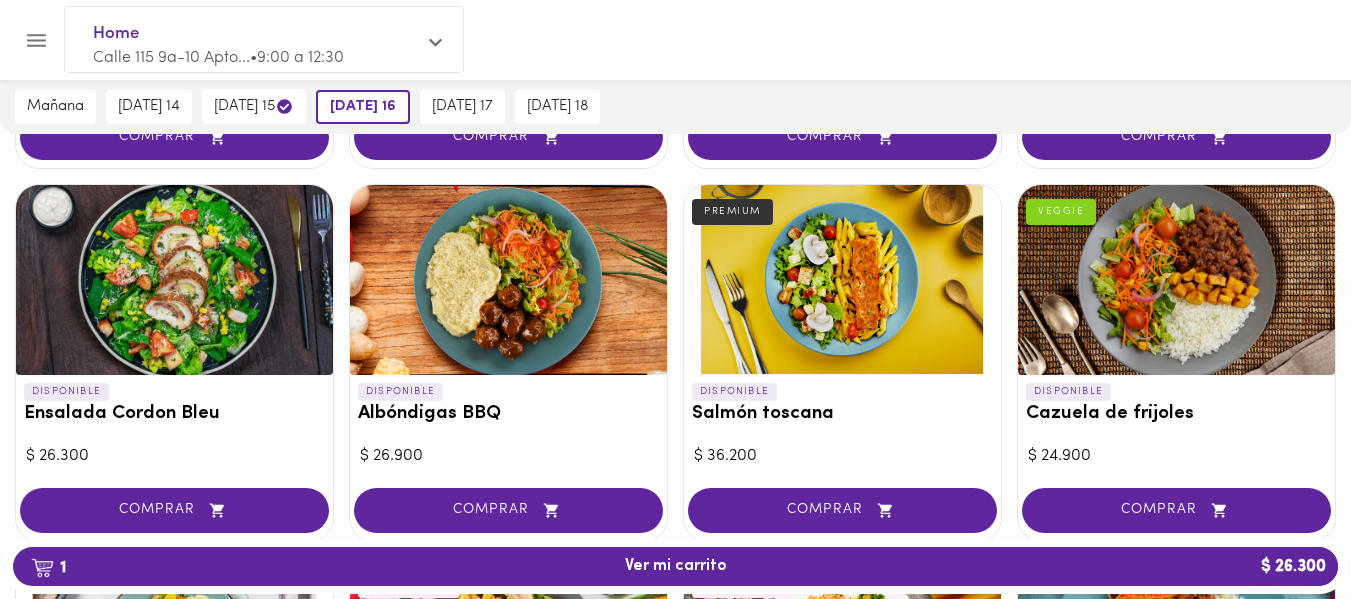 scroll, scrollTop: 1578, scrollLeft: 0, axis: vertical 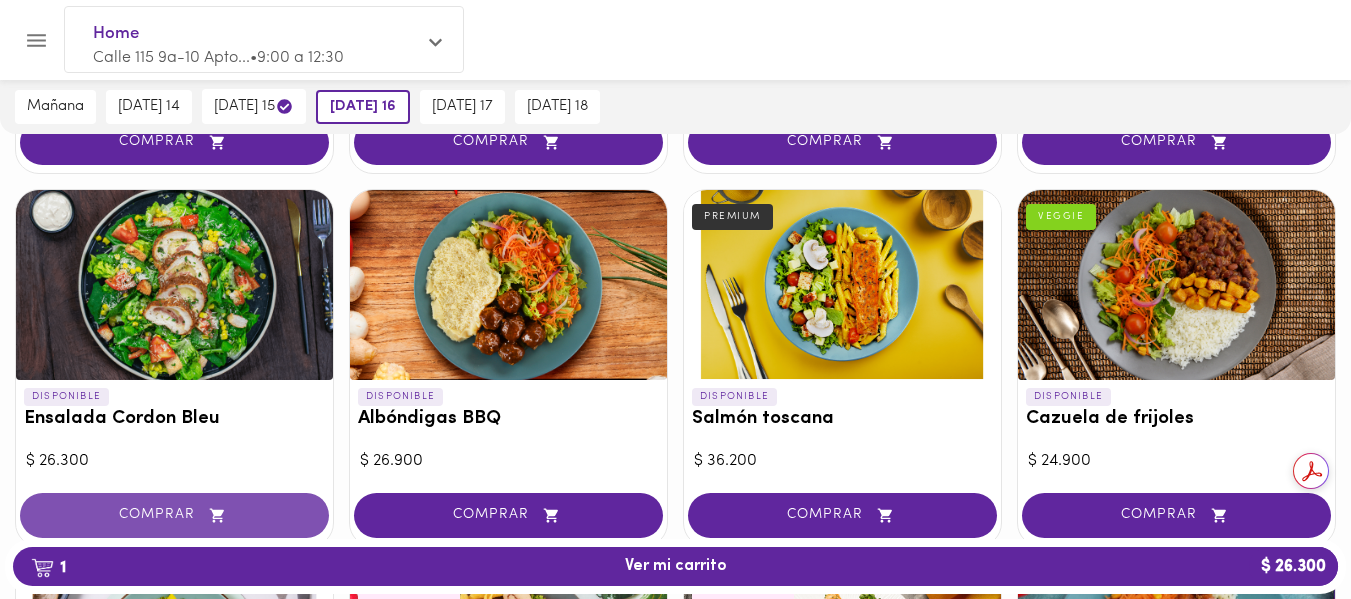 click on "COMPRAR" at bounding box center [174, 515] 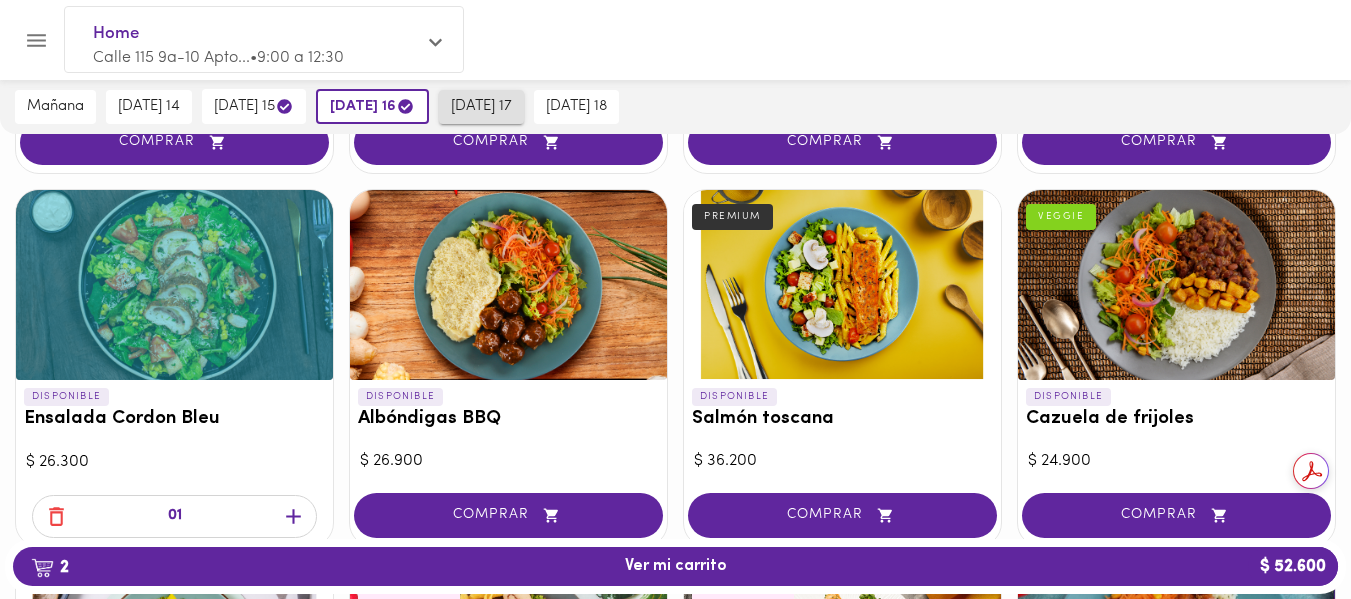 click on "[DATE] 17" at bounding box center [481, 107] 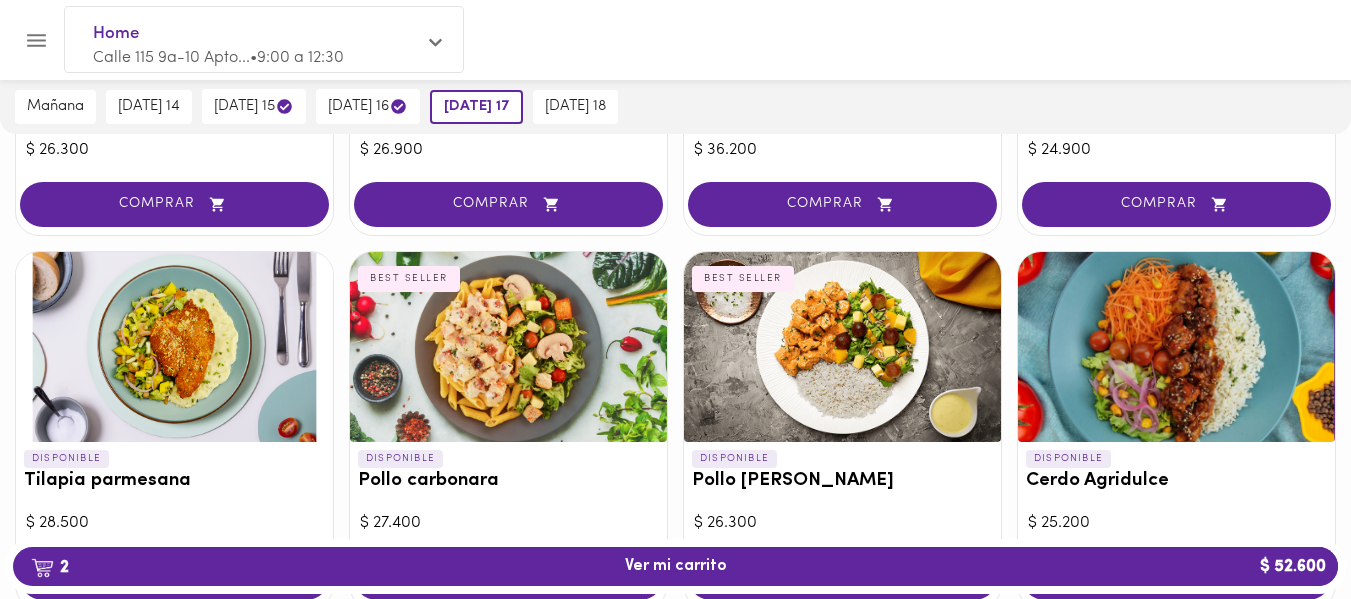 scroll, scrollTop: 1909, scrollLeft: 0, axis: vertical 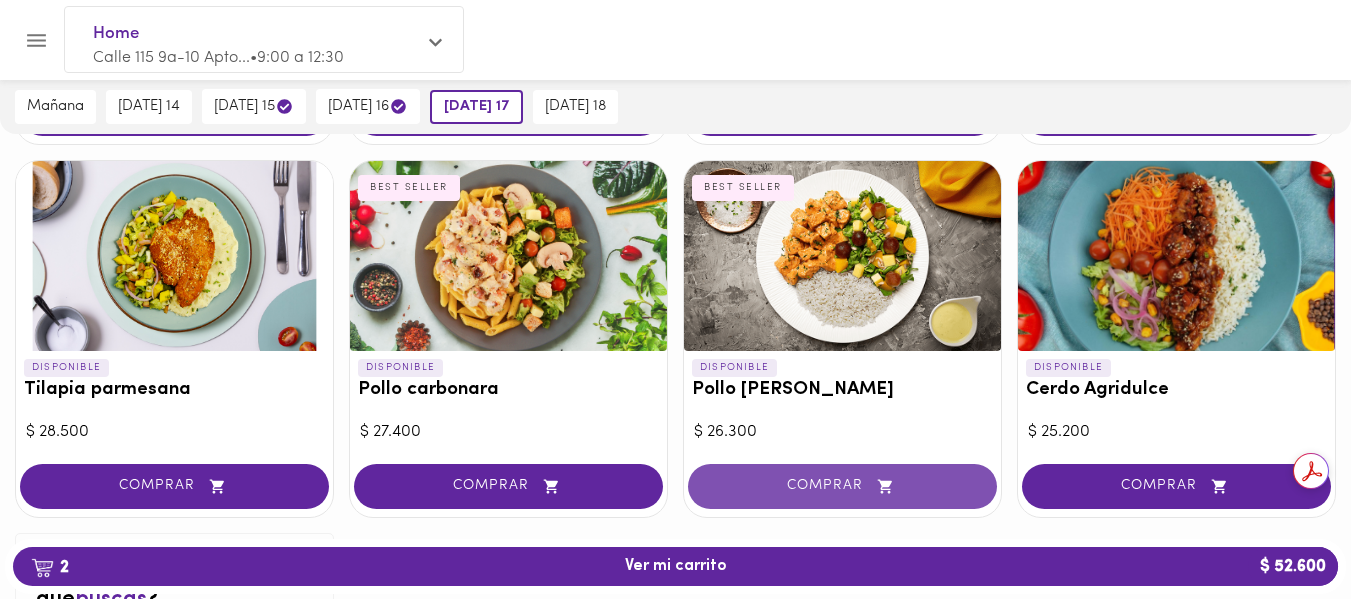click on "COMPRAR" at bounding box center (842, 486) 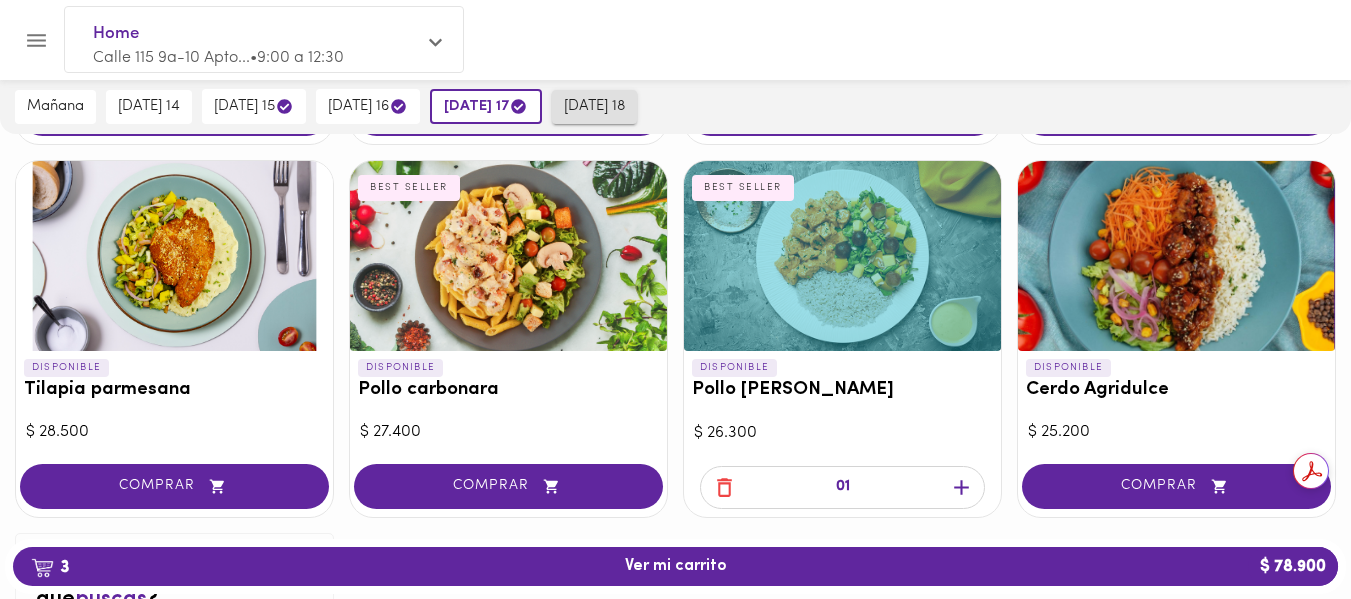 click on "[DATE] 18" at bounding box center (594, 107) 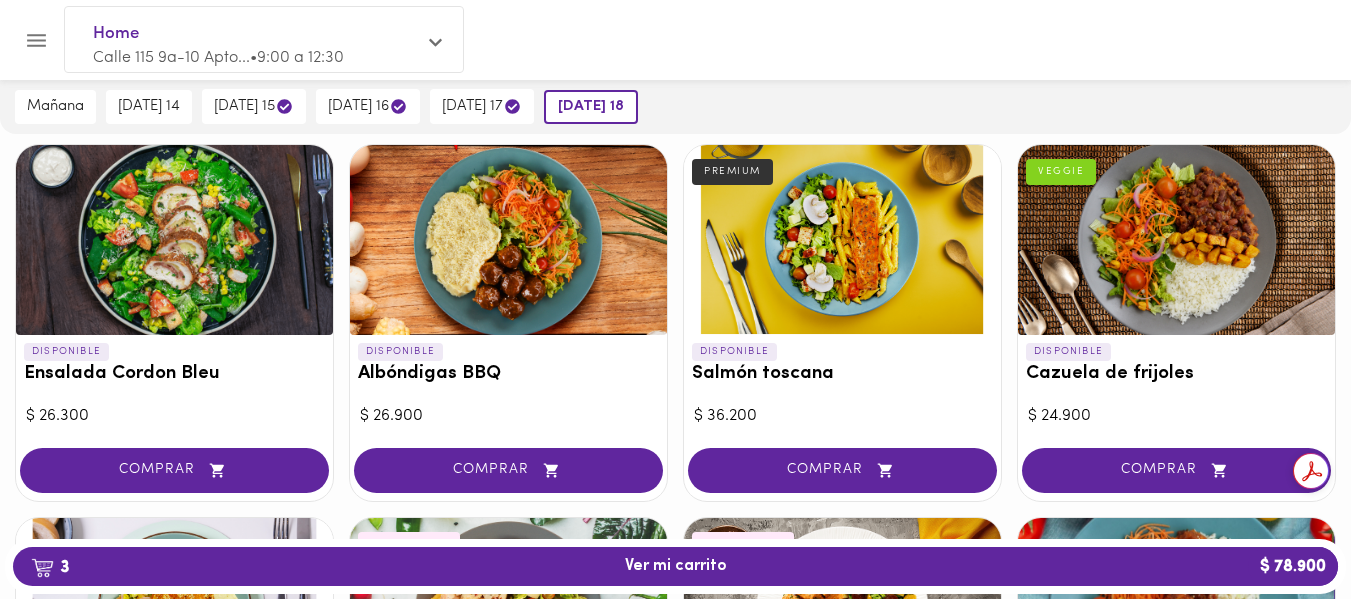 scroll, scrollTop: 1533, scrollLeft: 0, axis: vertical 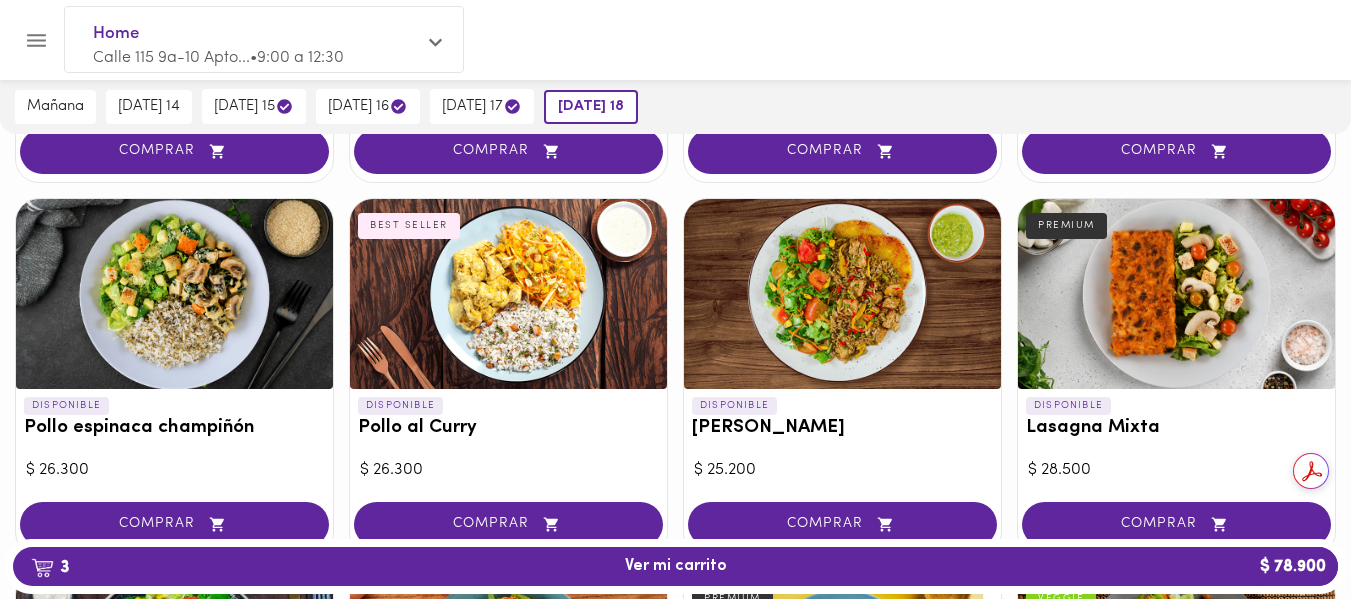 click at bounding box center (1176, 294) 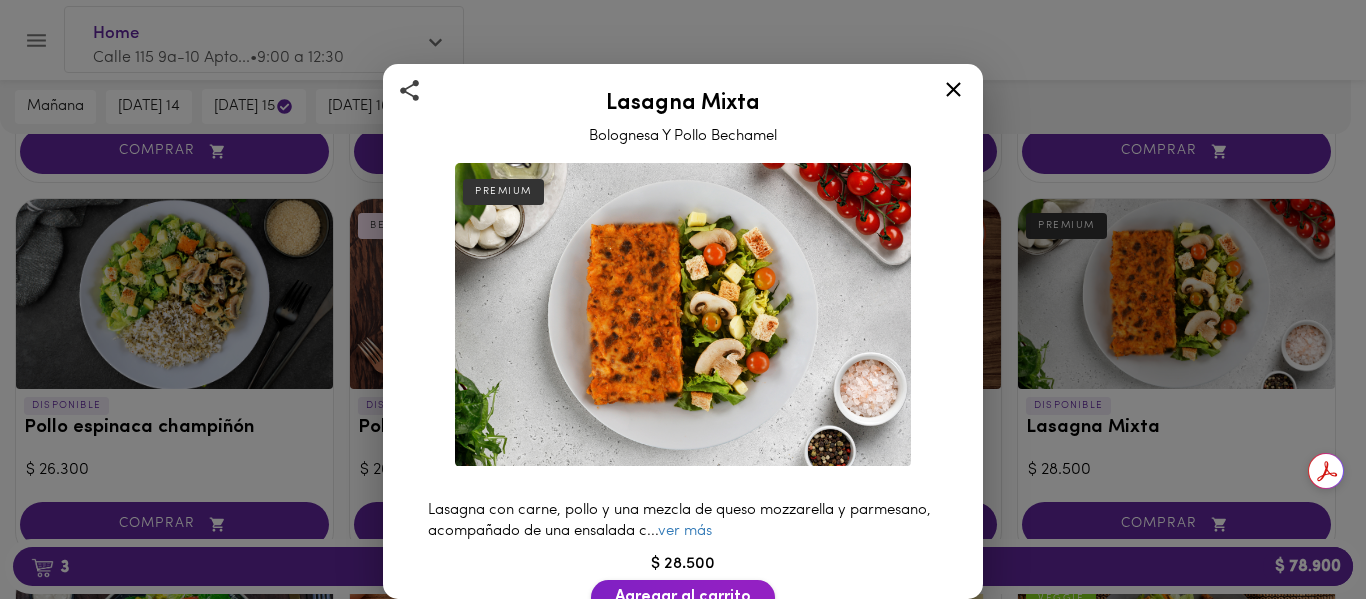 click on "Agregar al carrito" at bounding box center (683, 597) 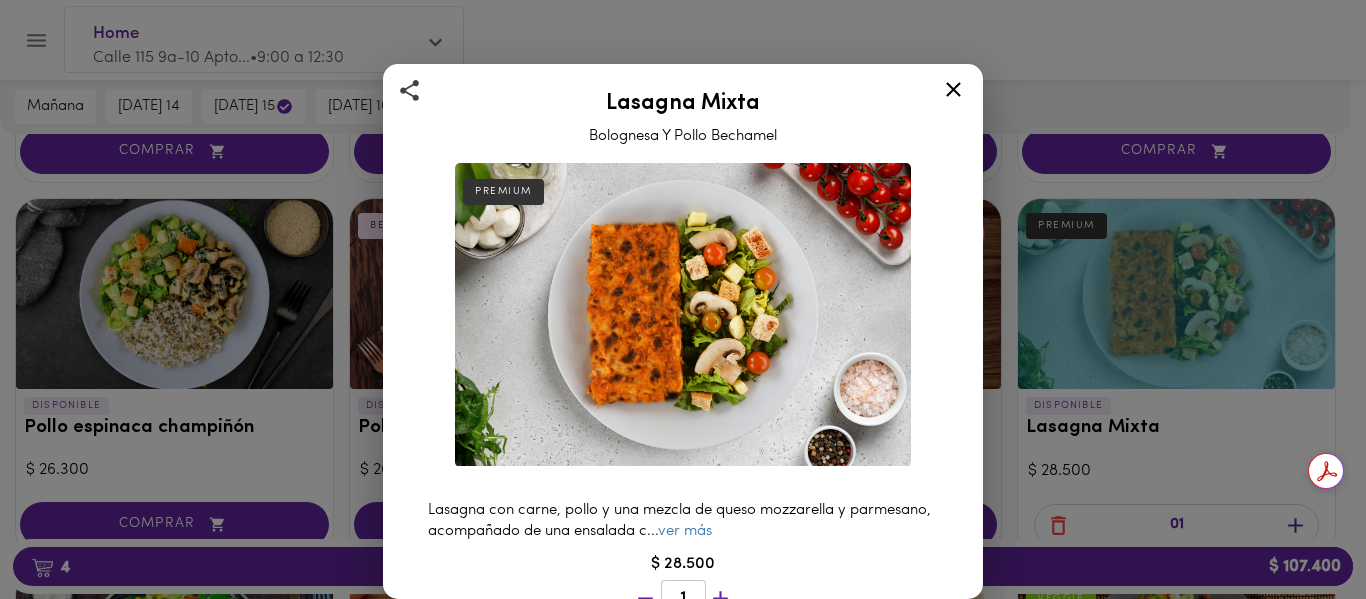 click 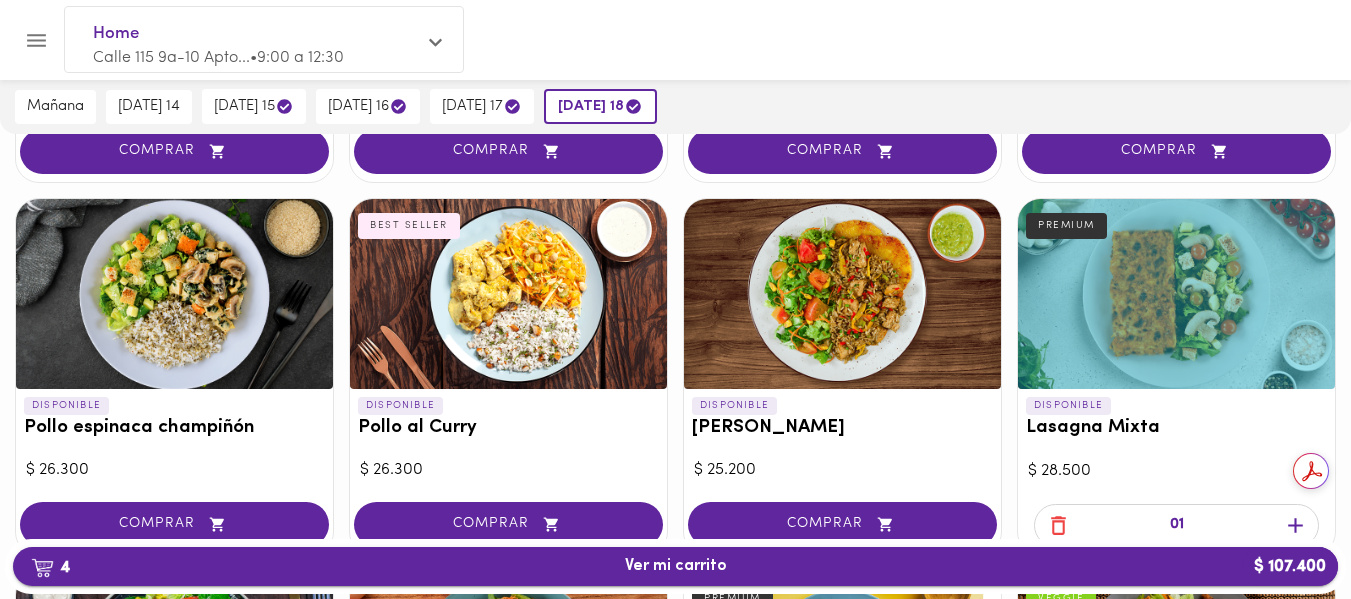 click on "4 Ver mi carrito $ 107.400" at bounding box center [675, 566] 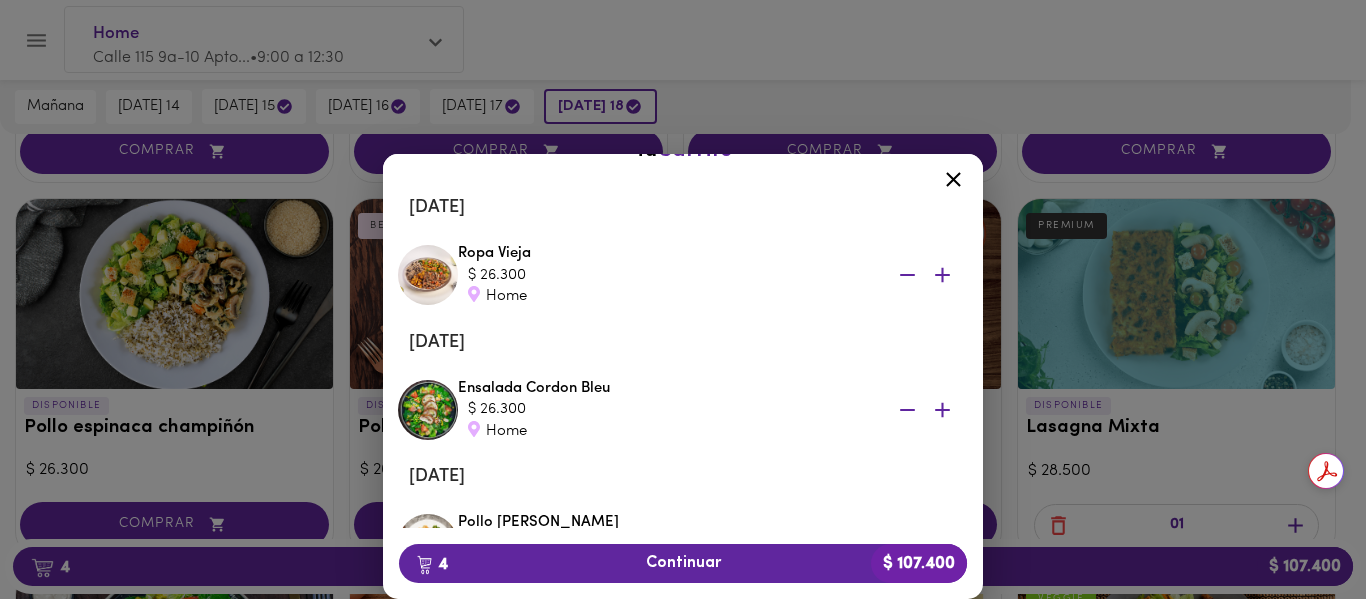 scroll, scrollTop: 33, scrollLeft: 0, axis: vertical 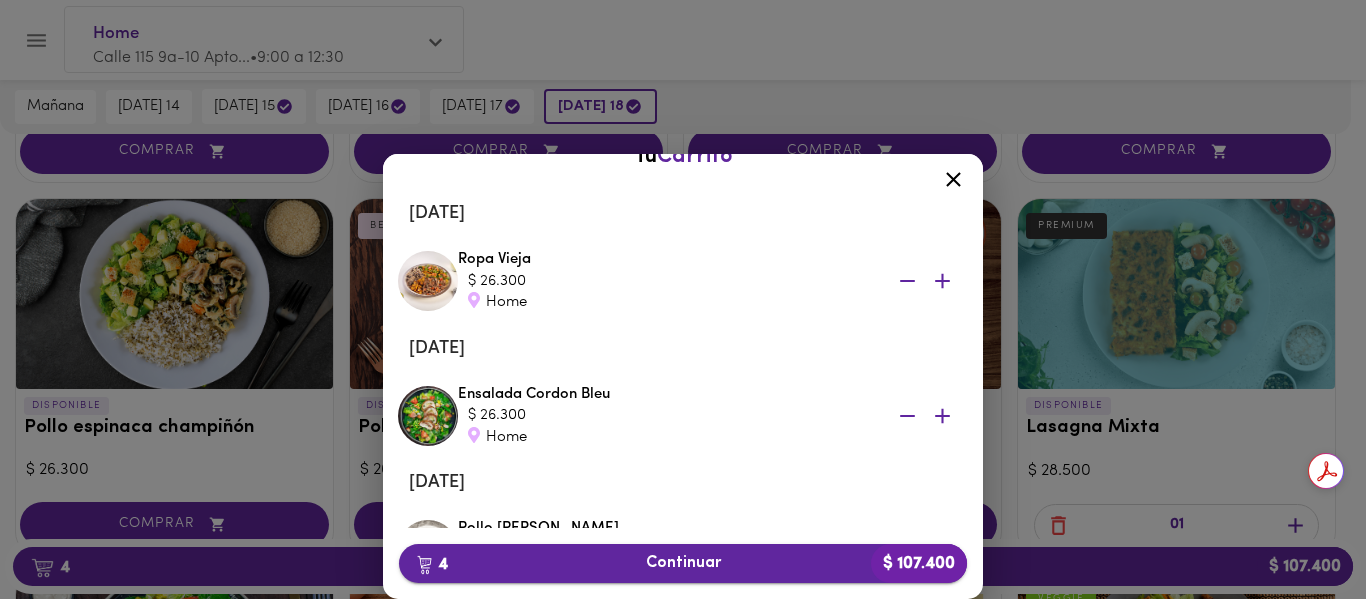 click on "4 Continuar $ 107.400" at bounding box center (683, 563) 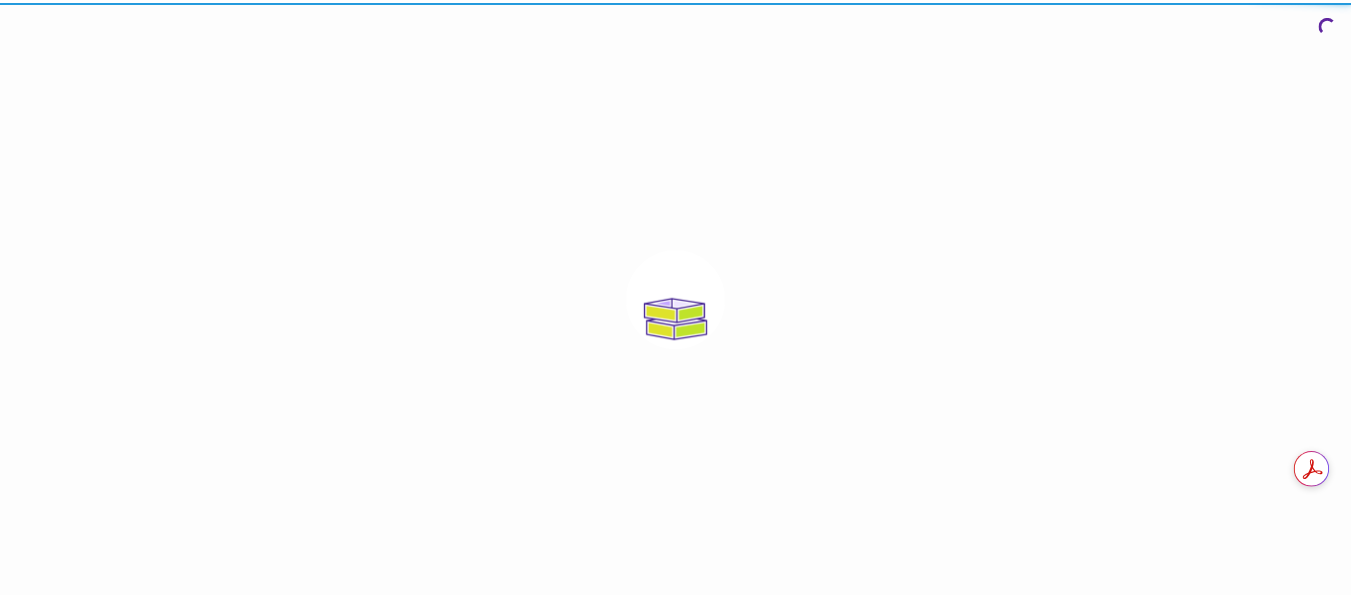 scroll, scrollTop: 0, scrollLeft: 0, axis: both 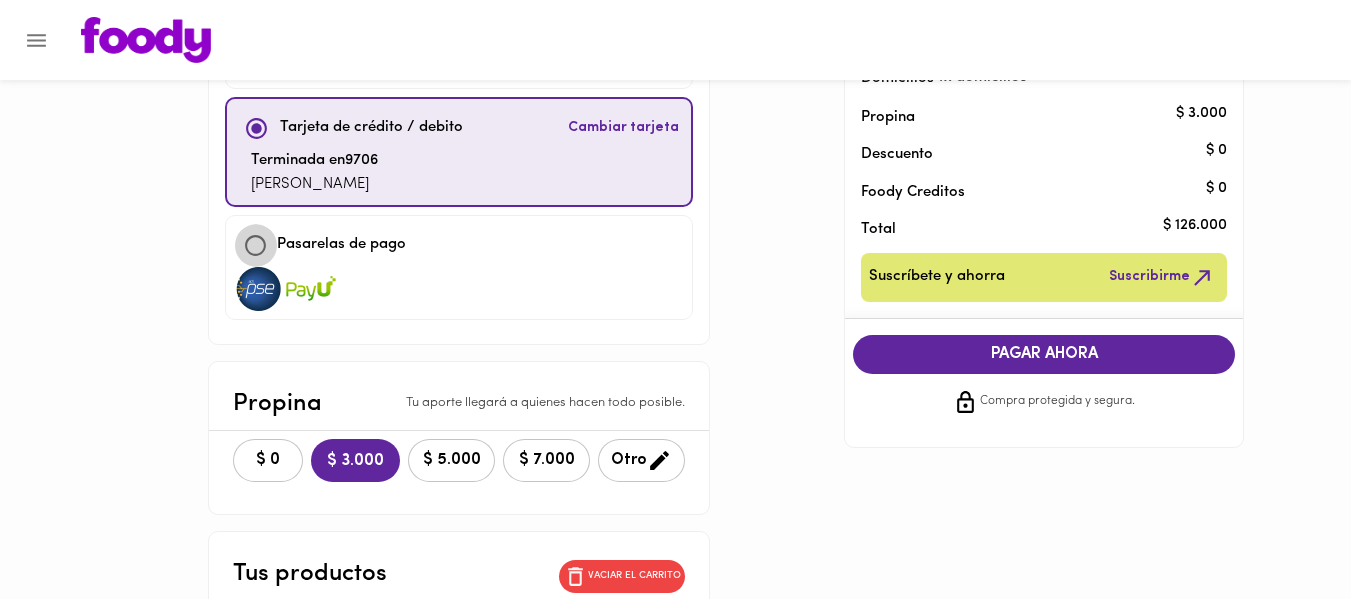 click at bounding box center [255, 245] 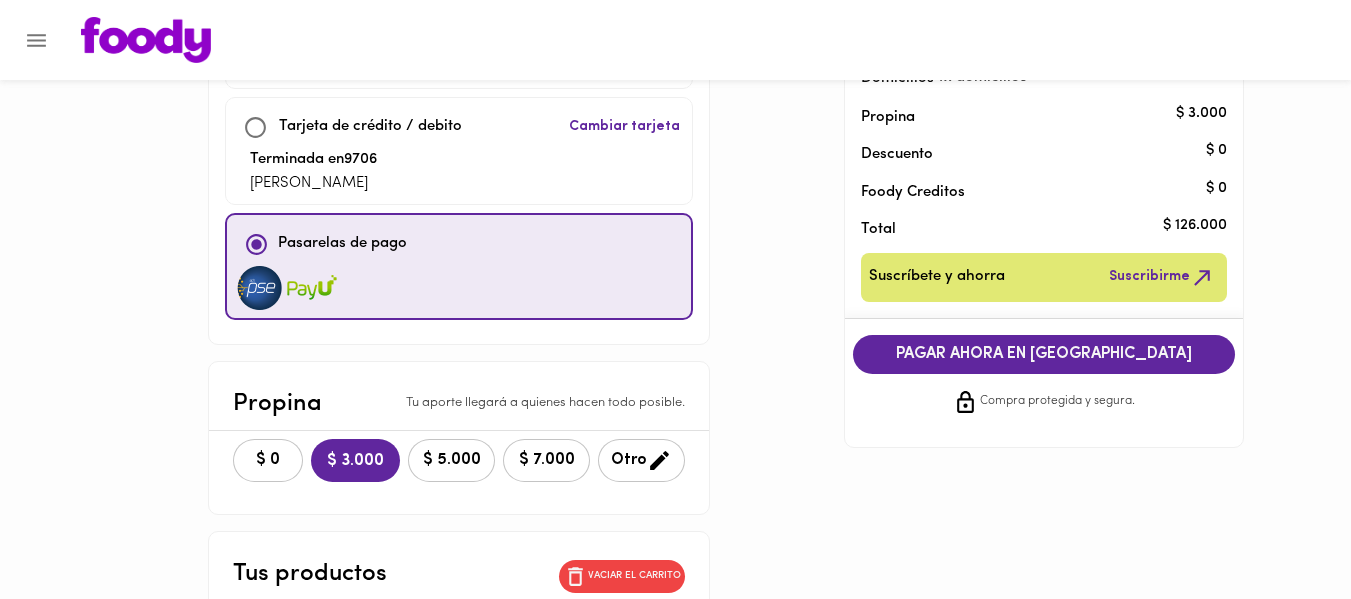 click on "PAGAR AHORA EN [GEOGRAPHIC_DATA]" at bounding box center [1044, 354] 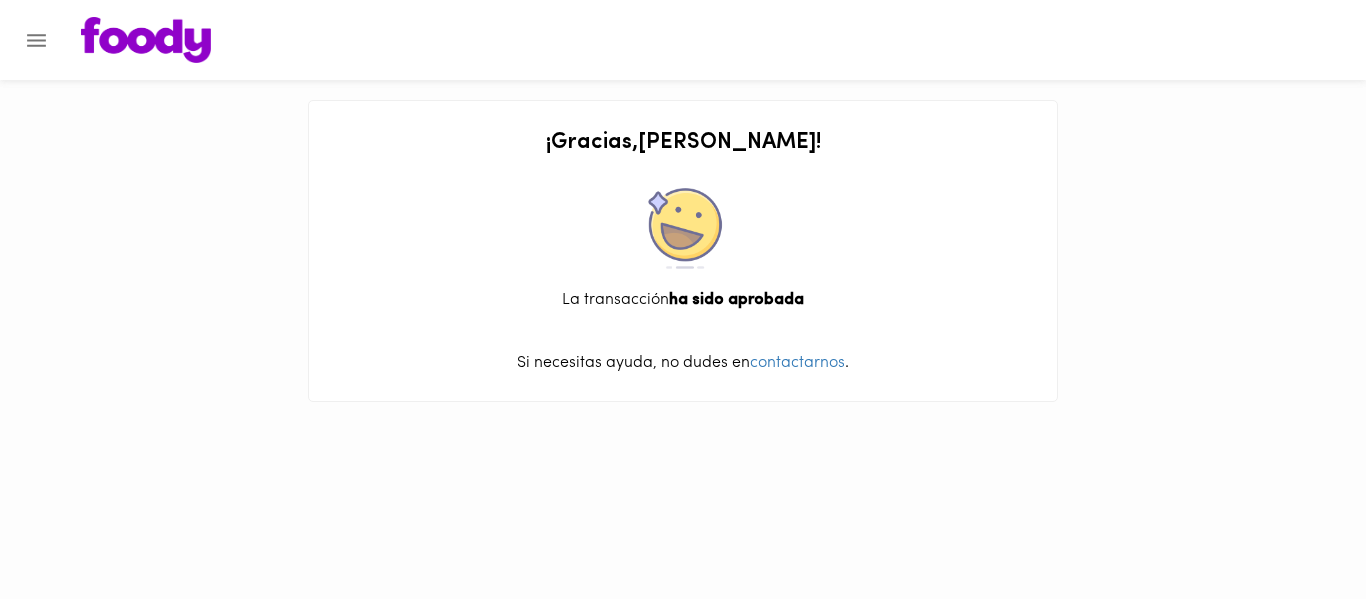 scroll, scrollTop: 0, scrollLeft: 0, axis: both 